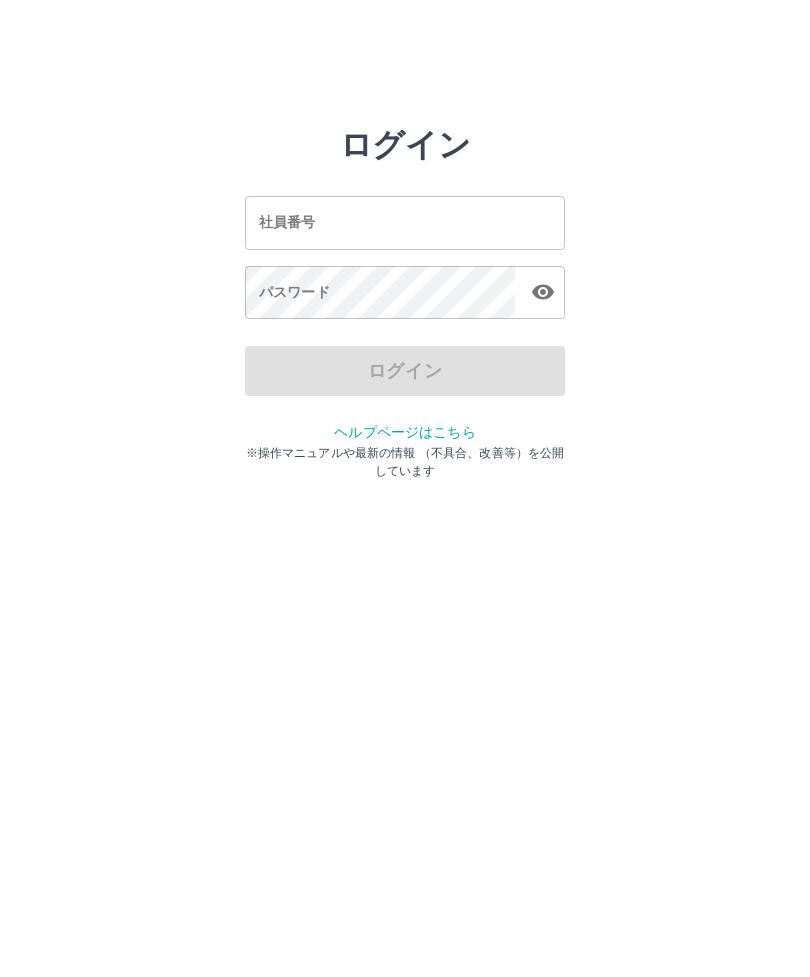 scroll, scrollTop: 0, scrollLeft: 0, axis: both 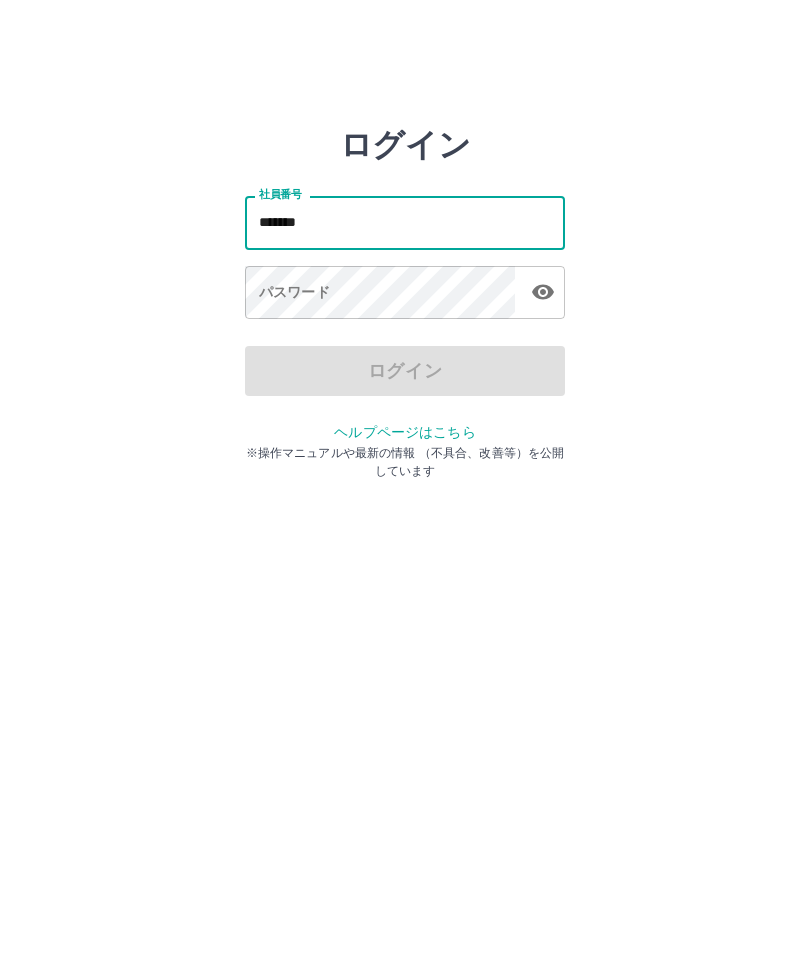 type on "*******" 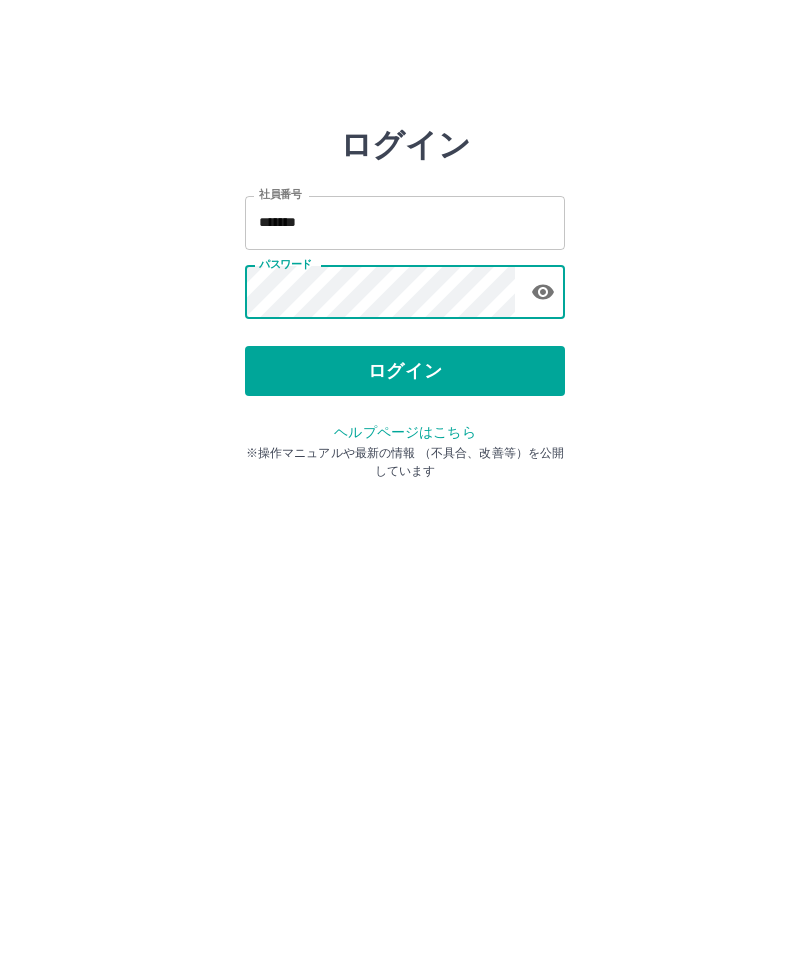 click on "ログイン" at bounding box center (405, 371) 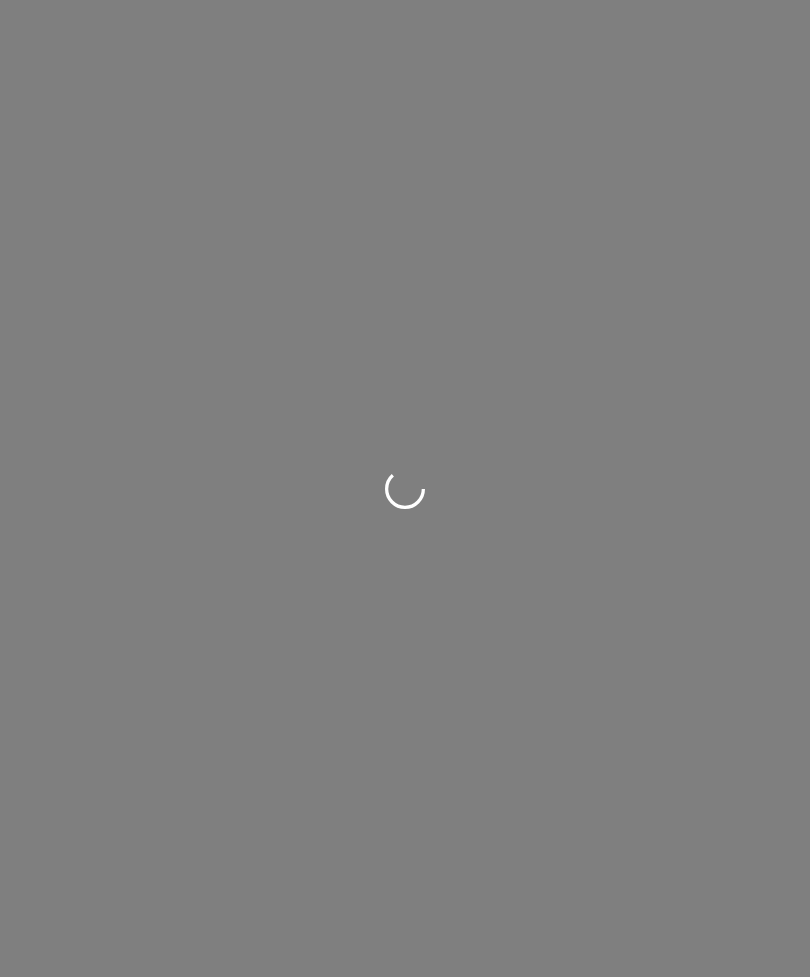 scroll, scrollTop: 0, scrollLeft: 0, axis: both 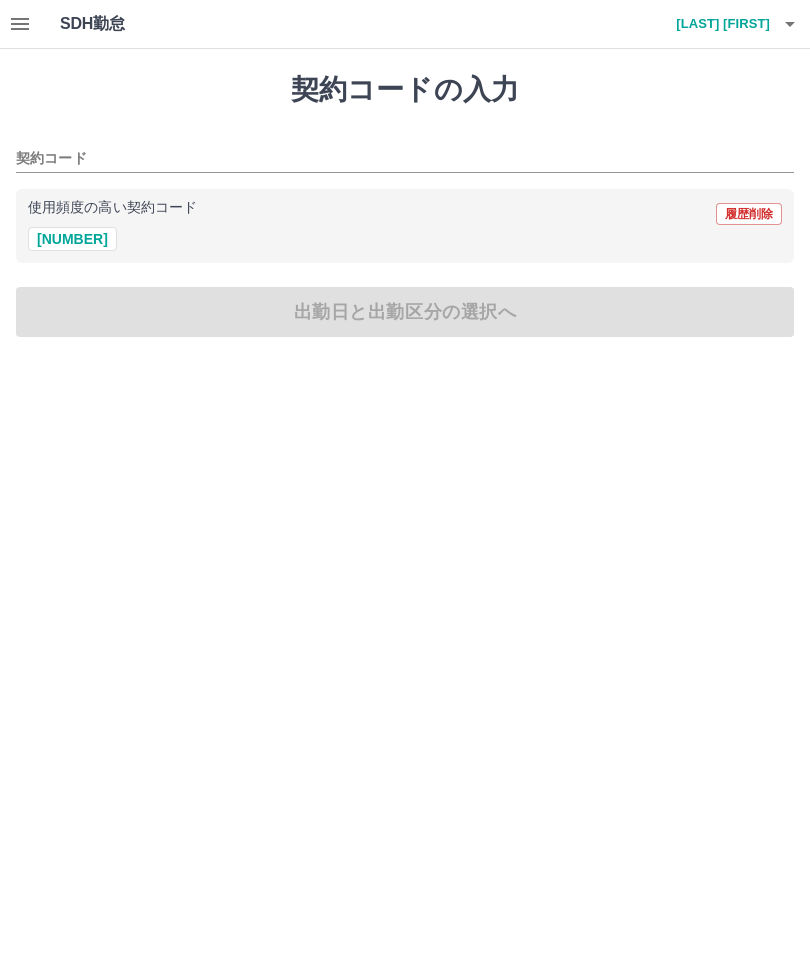 click on "[NUMBER]" at bounding box center (72, 239) 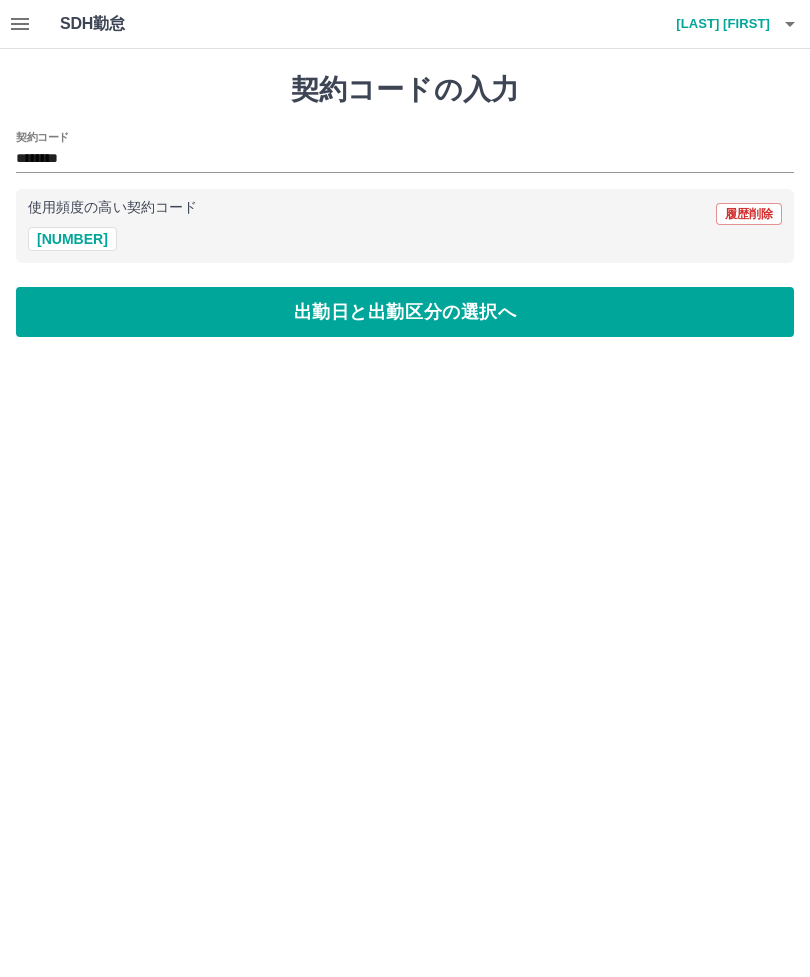 click on "出勤日と出勤区分の選択へ" at bounding box center (405, 312) 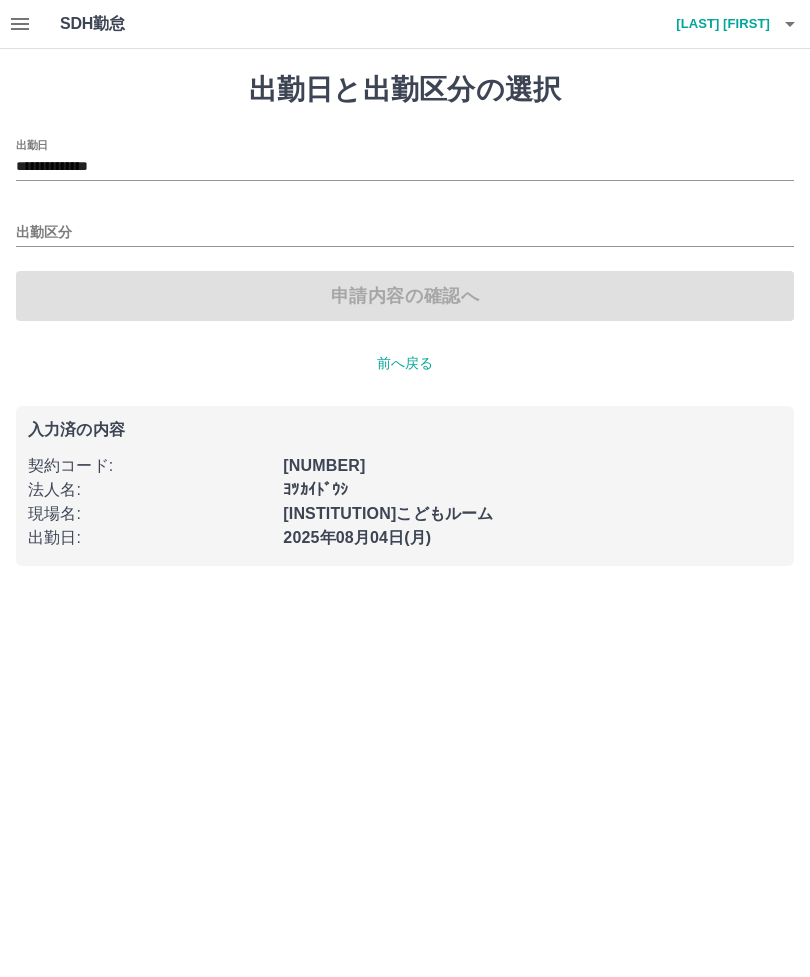click on "出勤区分" at bounding box center [405, 233] 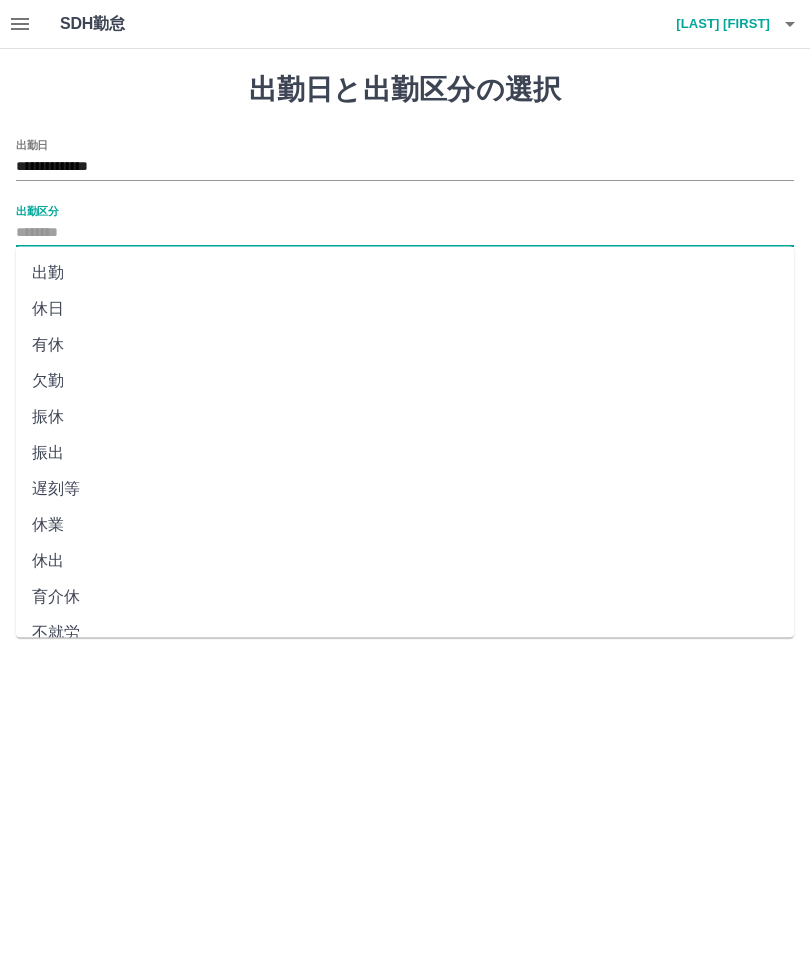 click on "出勤" at bounding box center [405, 273] 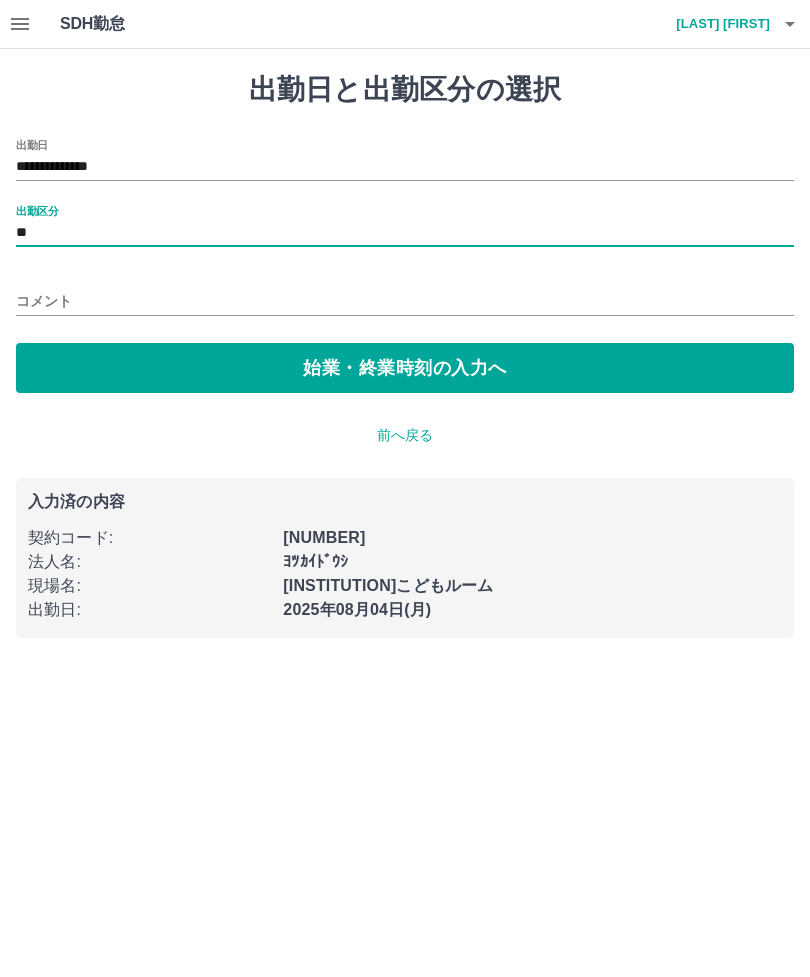click on "始業・終業時刻の入力へ" at bounding box center [405, 368] 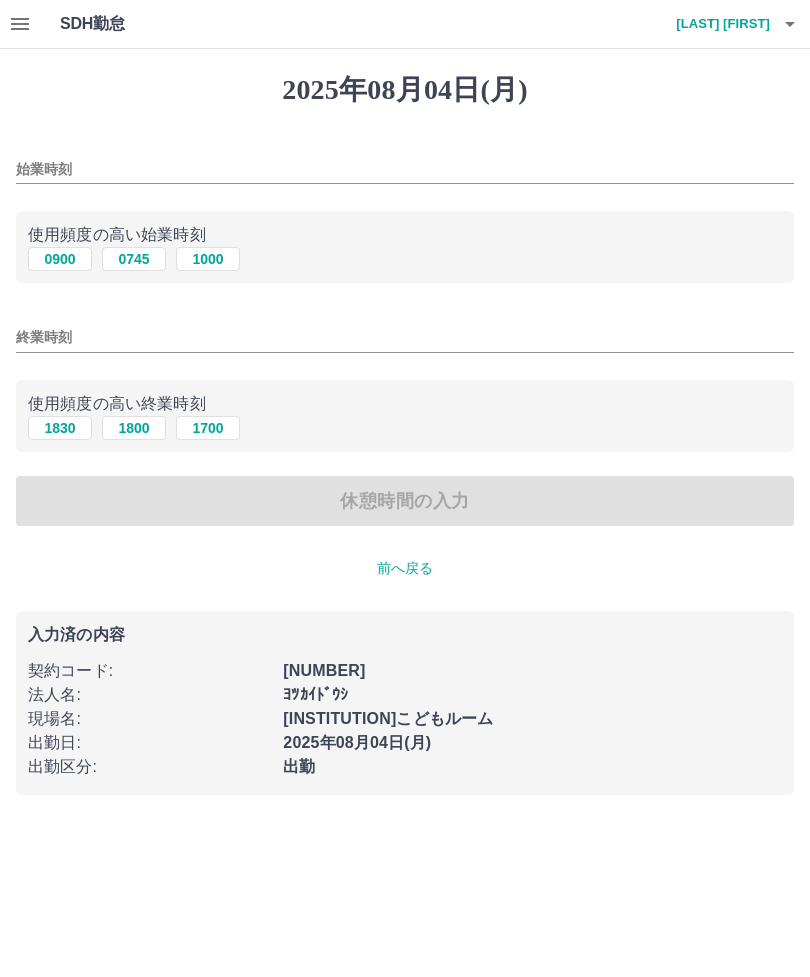 click on "0900" at bounding box center [60, 259] 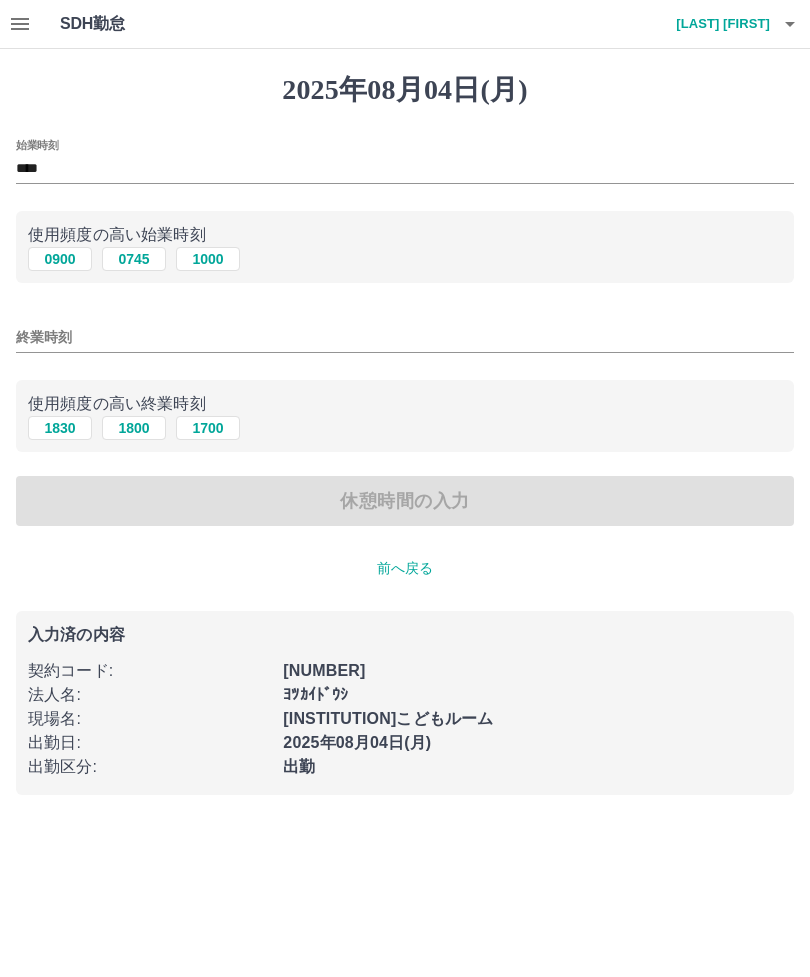 click on "終業時刻" at bounding box center [405, 337] 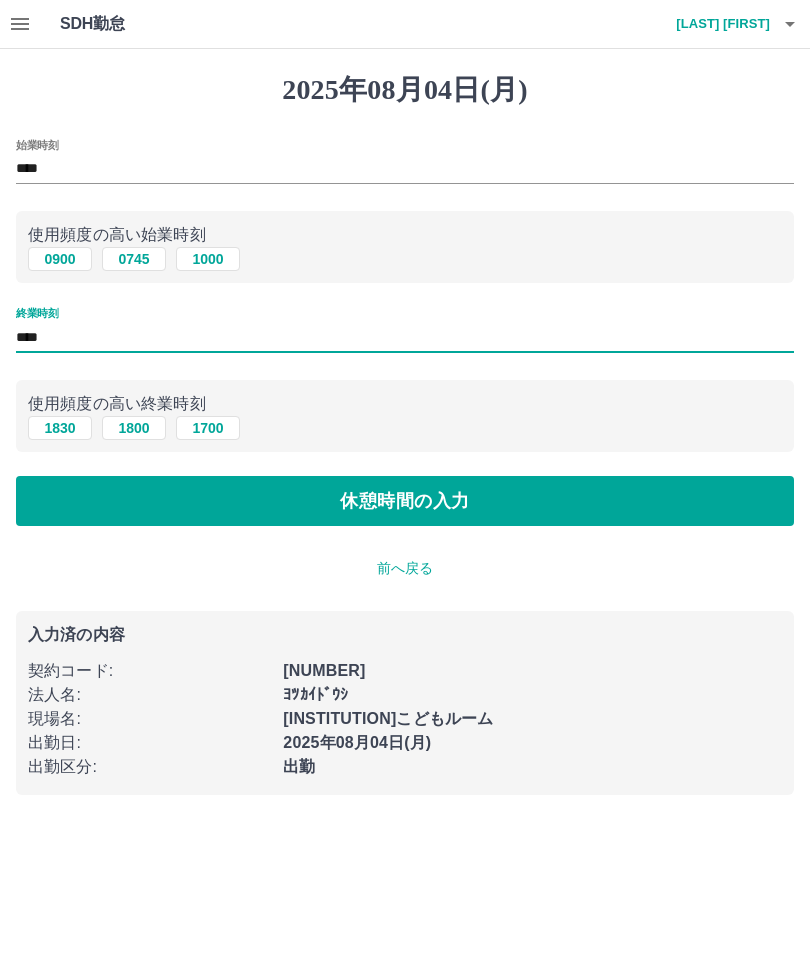 type on "****" 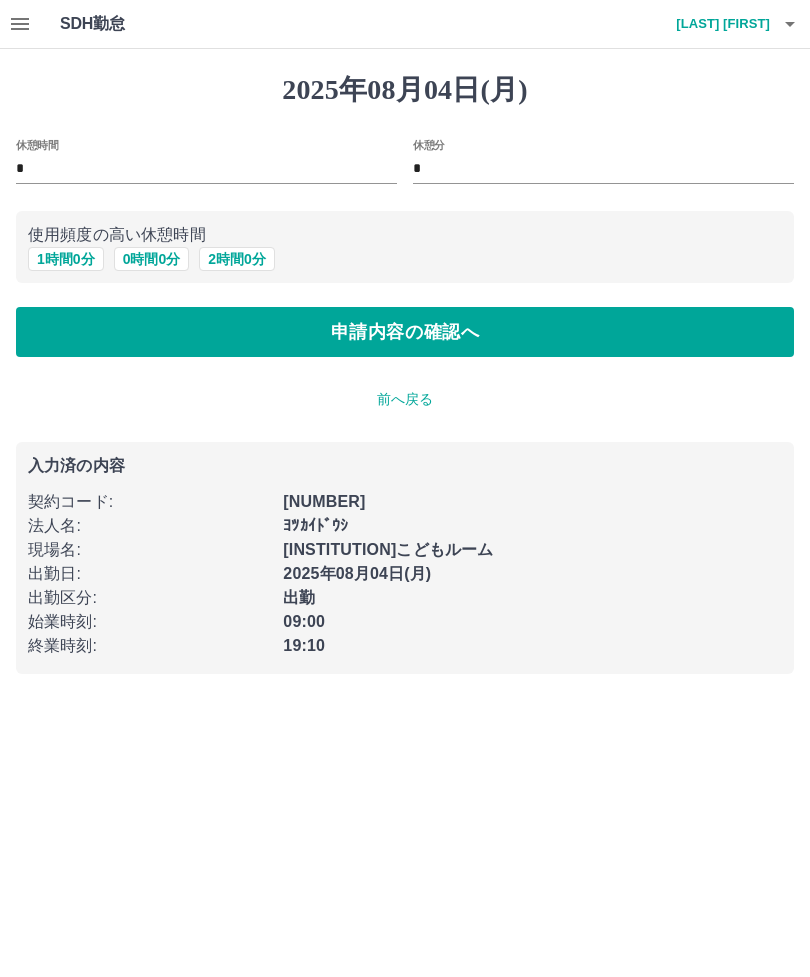 click on "1 時間 0 分" at bounding box center [66, 259] 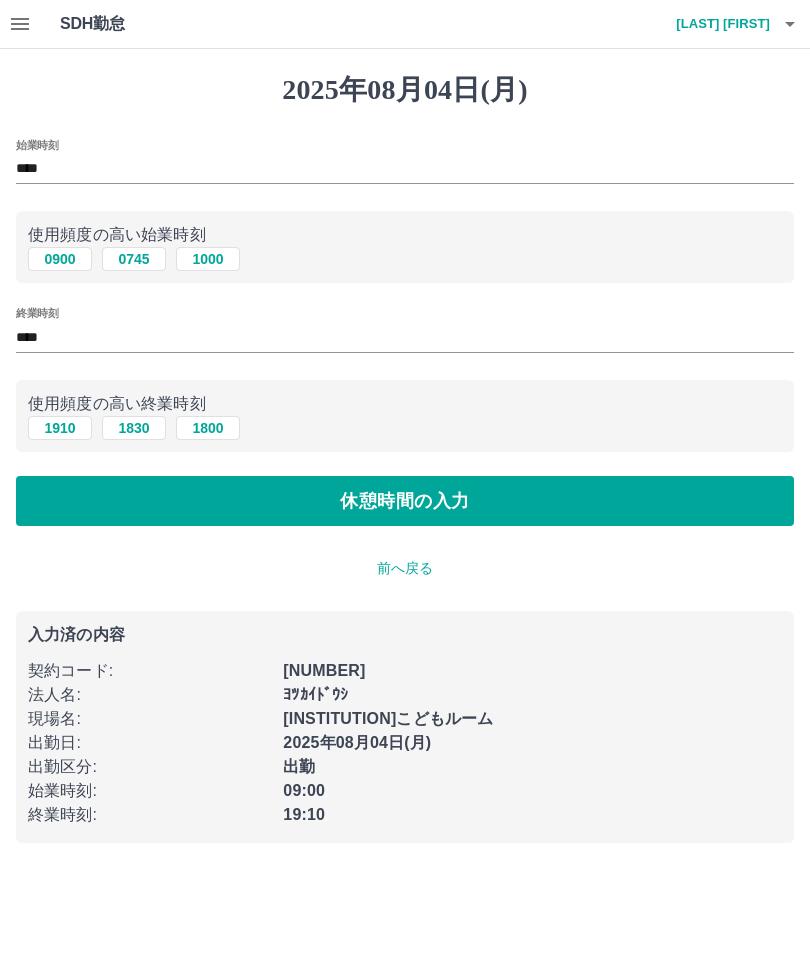 click on "****" at bounding box center (405, 337) 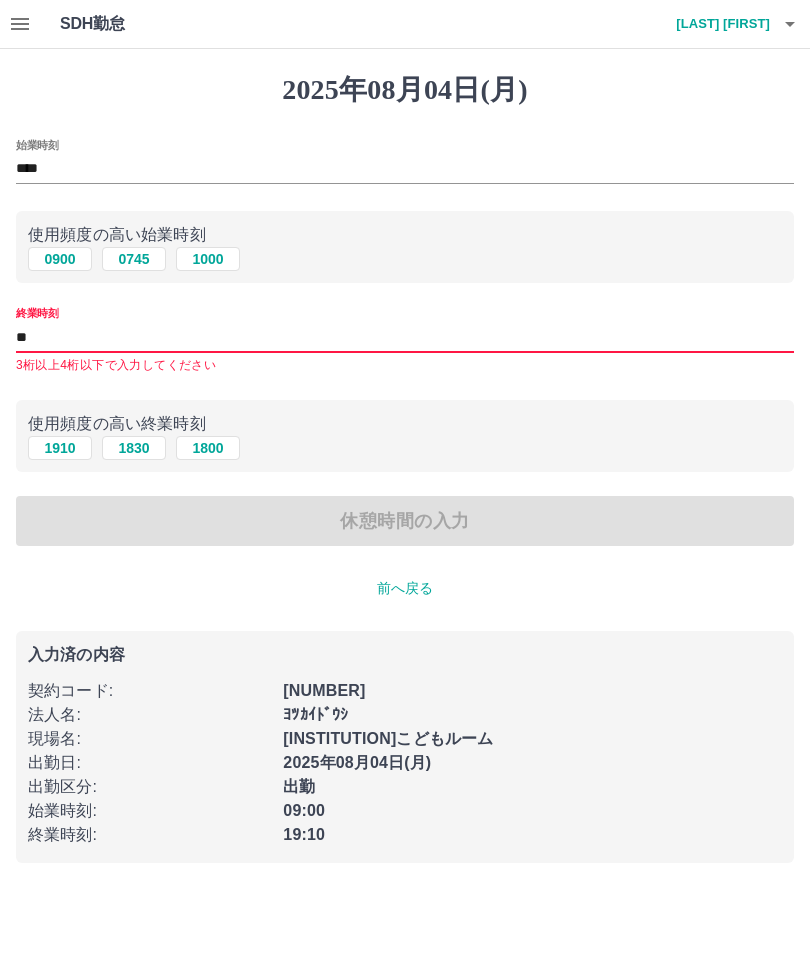 type on "*" 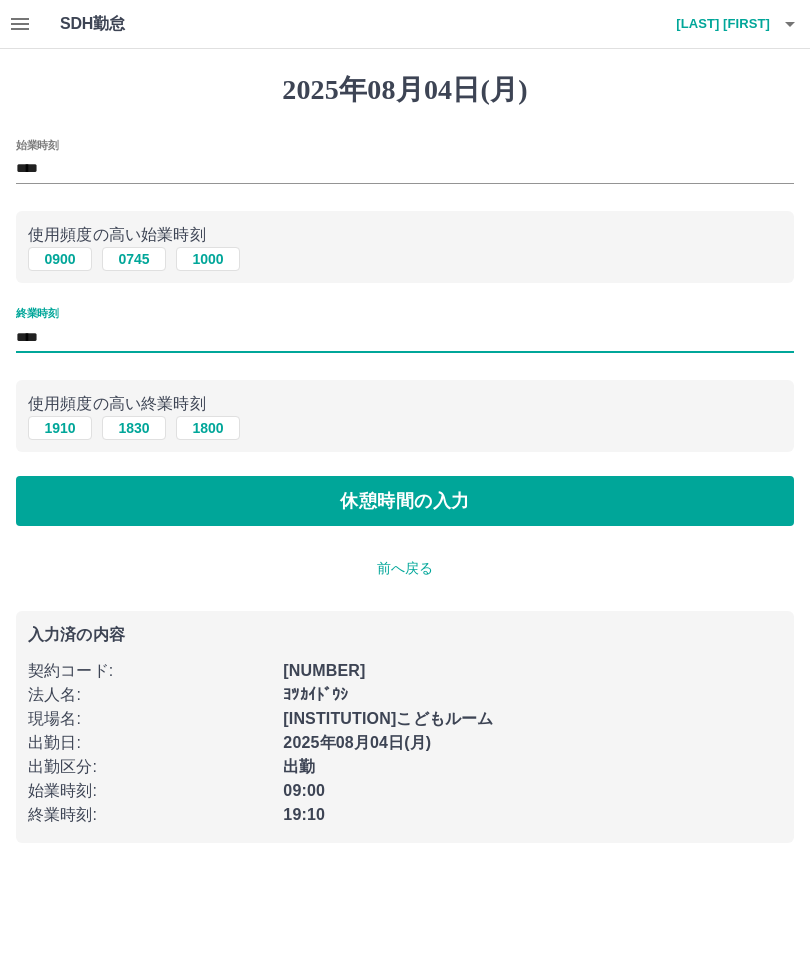 type on "****" 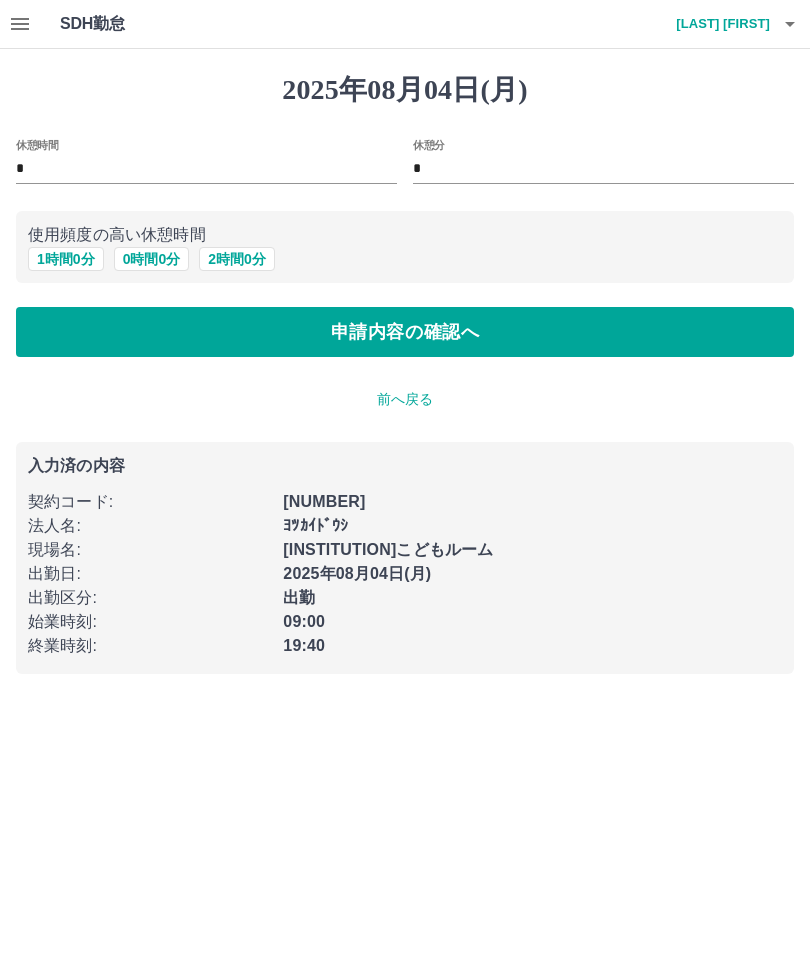 click on "1 時間 0 分" at bounding box center (66, 259) 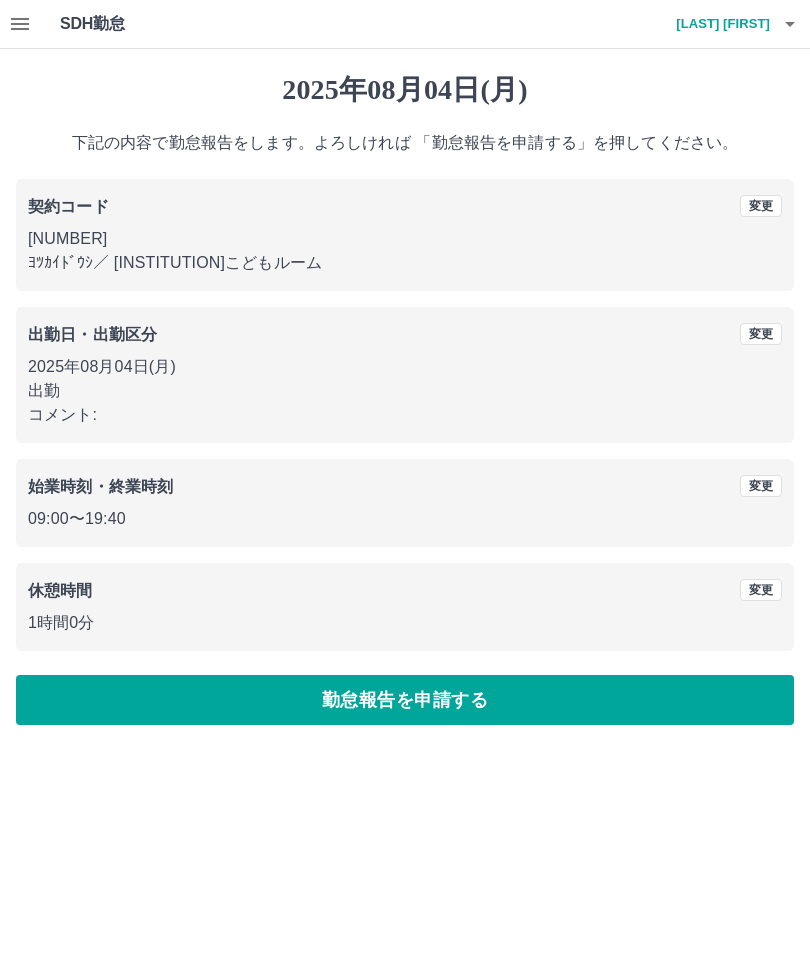 click on "勤怠報告を申請する" at bounding box center [405, 700] 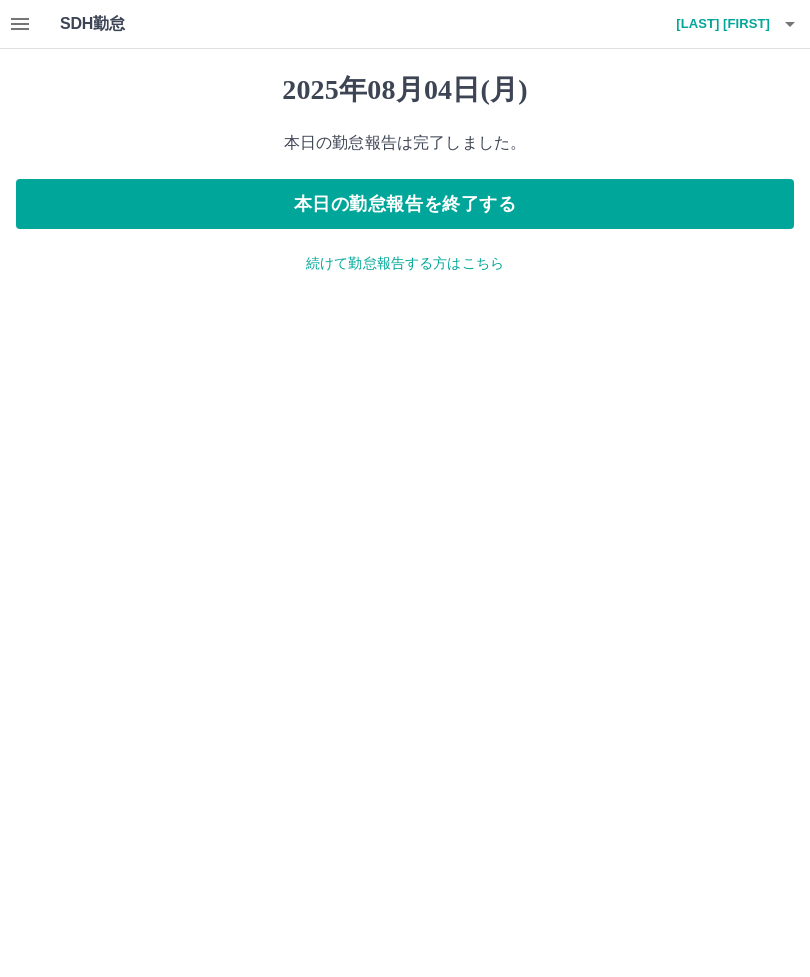 click on "続けて勤怠報告する方はこちら" at bounding box center (405, 263) 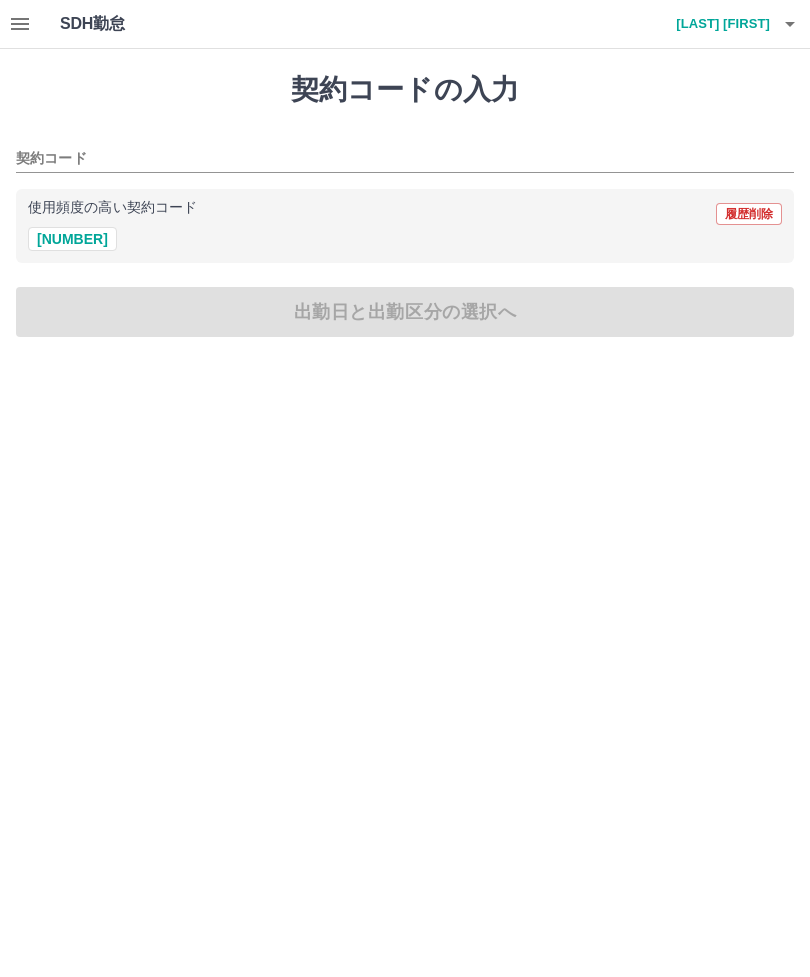 click on "契約コードの入力 契約コード 使用頻度の高い契約コード 履歴削除 [NUMBER] 出勤日と出勤区分の選択へ" at bounding box center [405, 205] 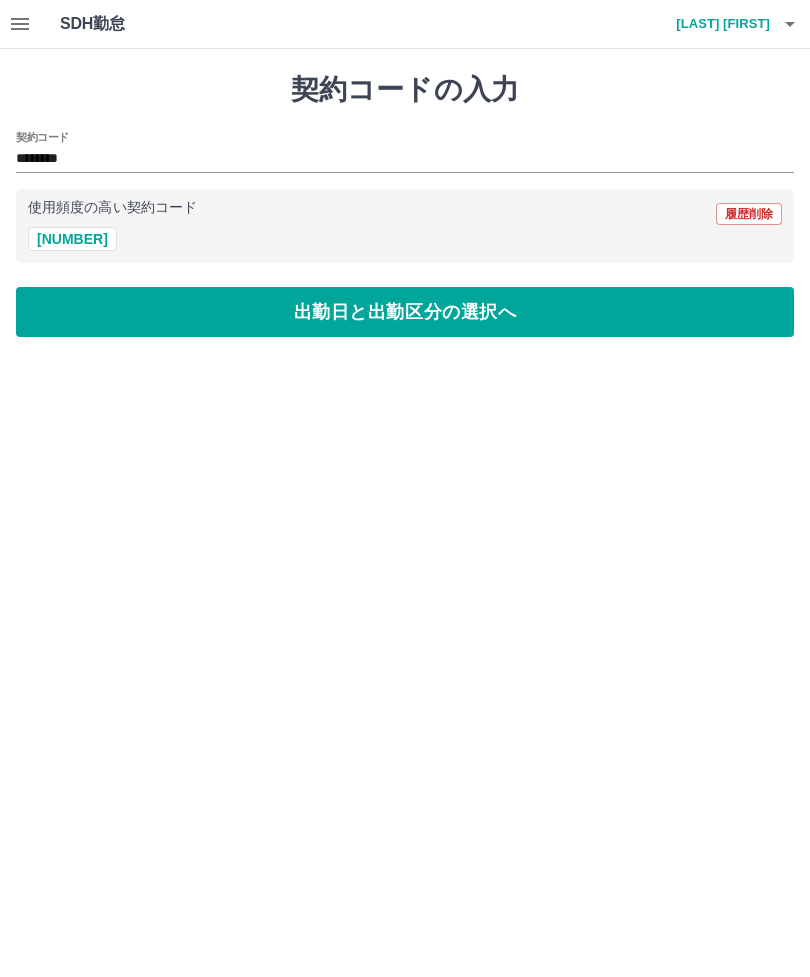 click on "出勤日と出勤区分の選択へ" at bounding box center (405, 312) 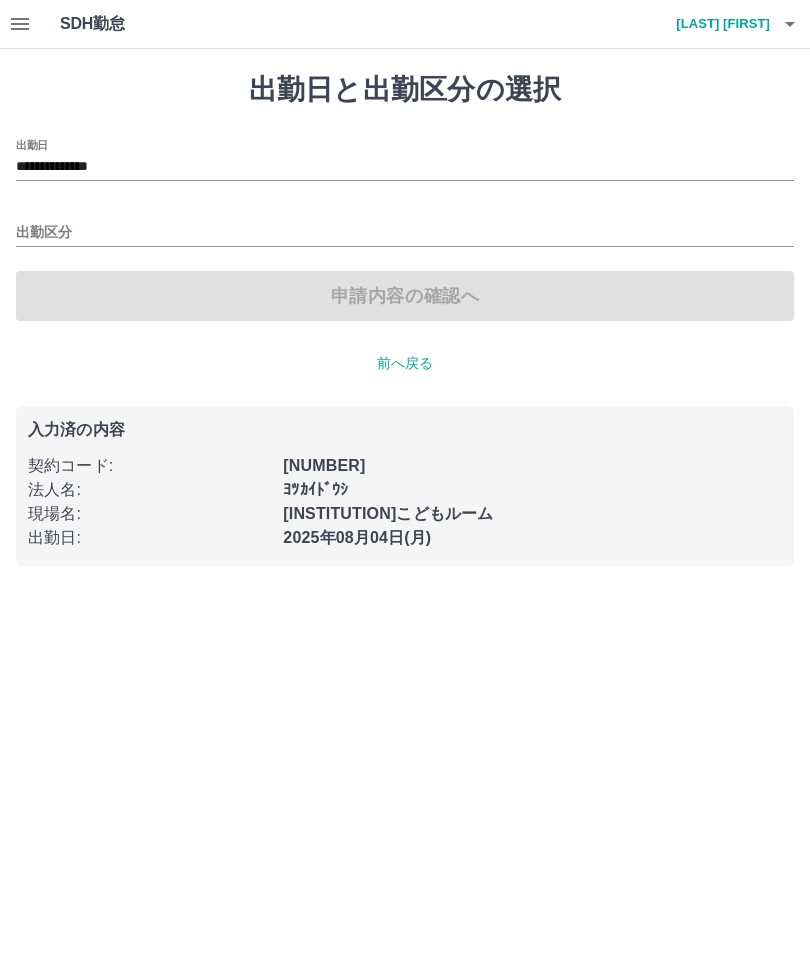 click on "**********" at bounding box center (405, 167) 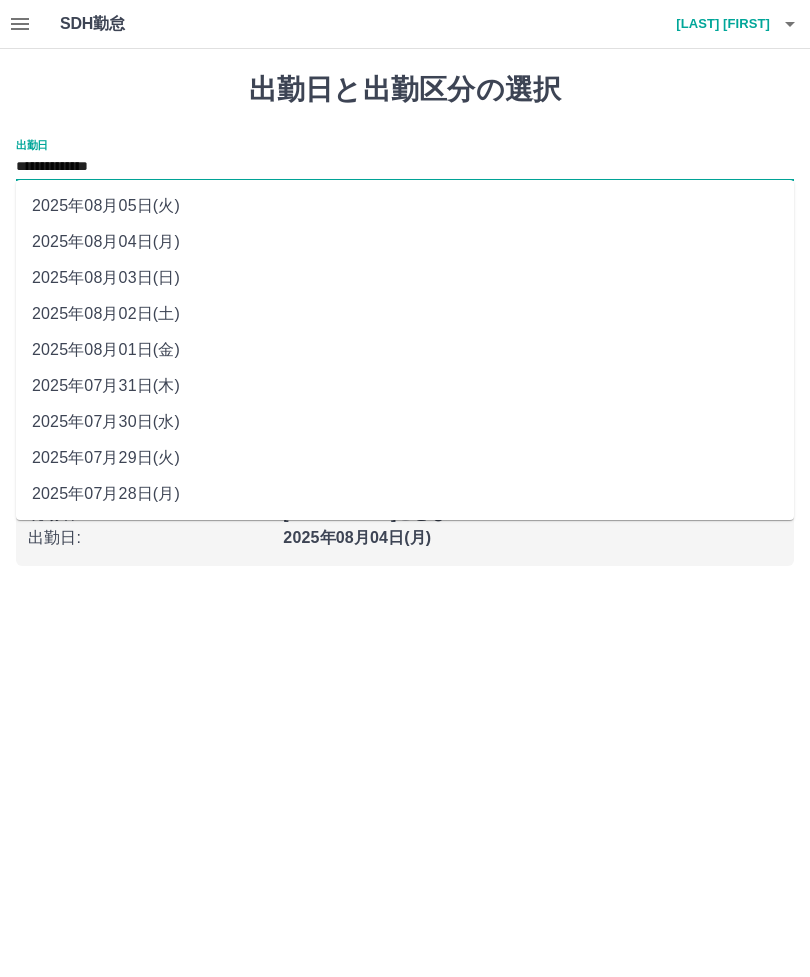 click on "2025年08月01日(金)" at bounding box center [405, 350] 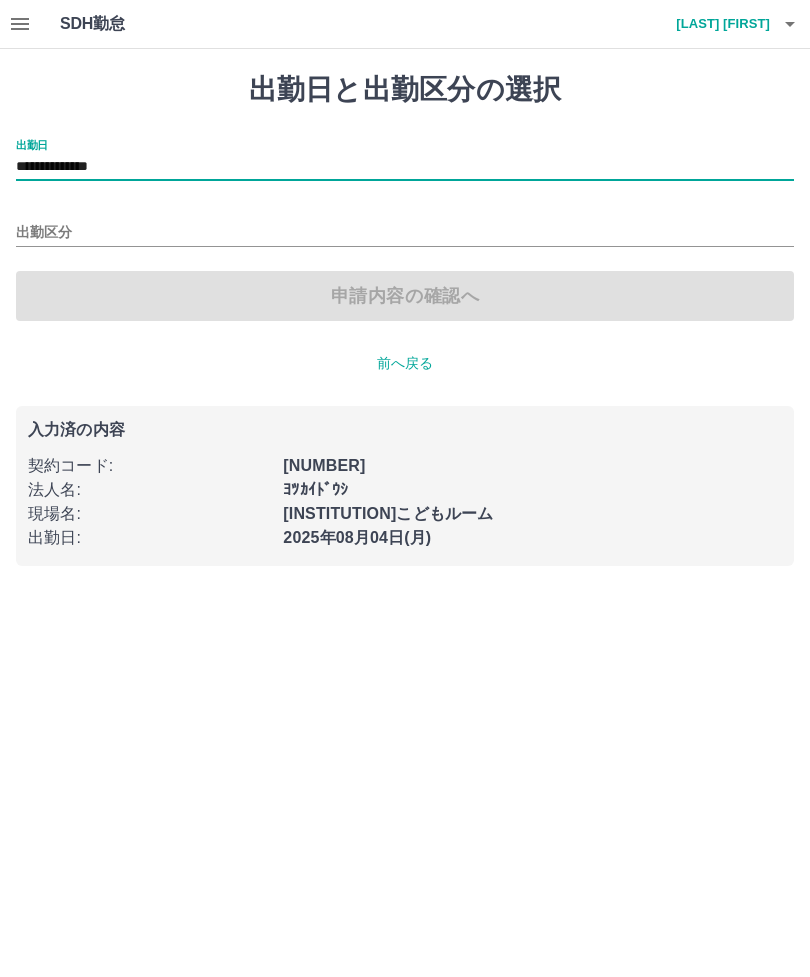 click on "出勤区分" at bounding box center [405, 233] 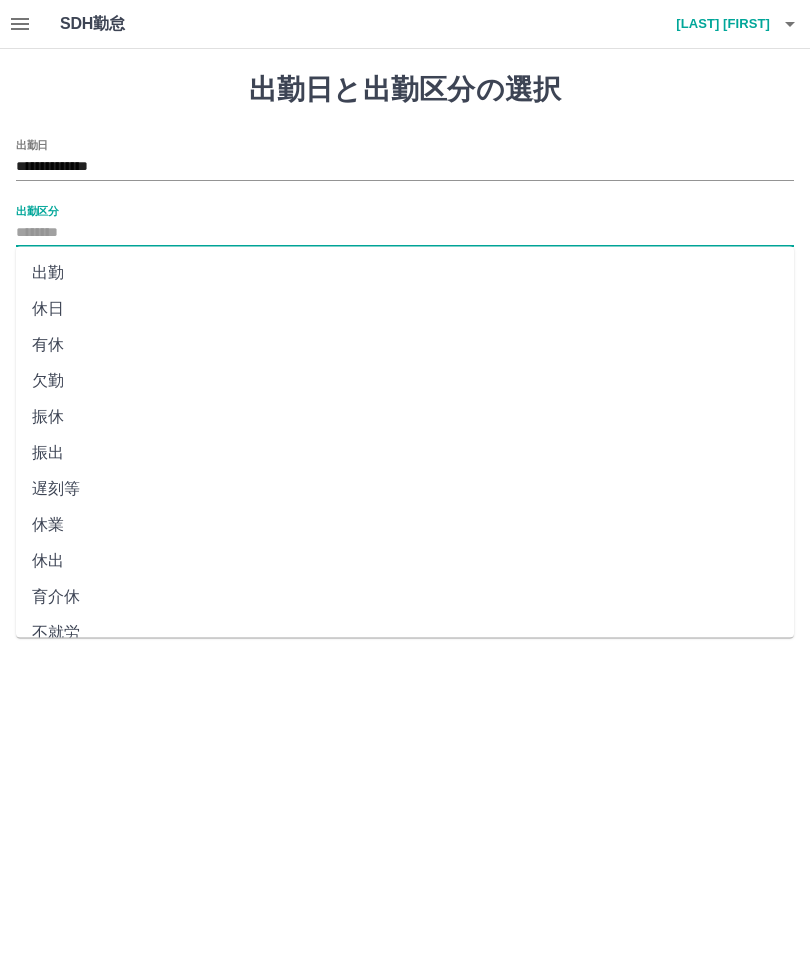 click on "出勤" at bounding box center (405, 273) 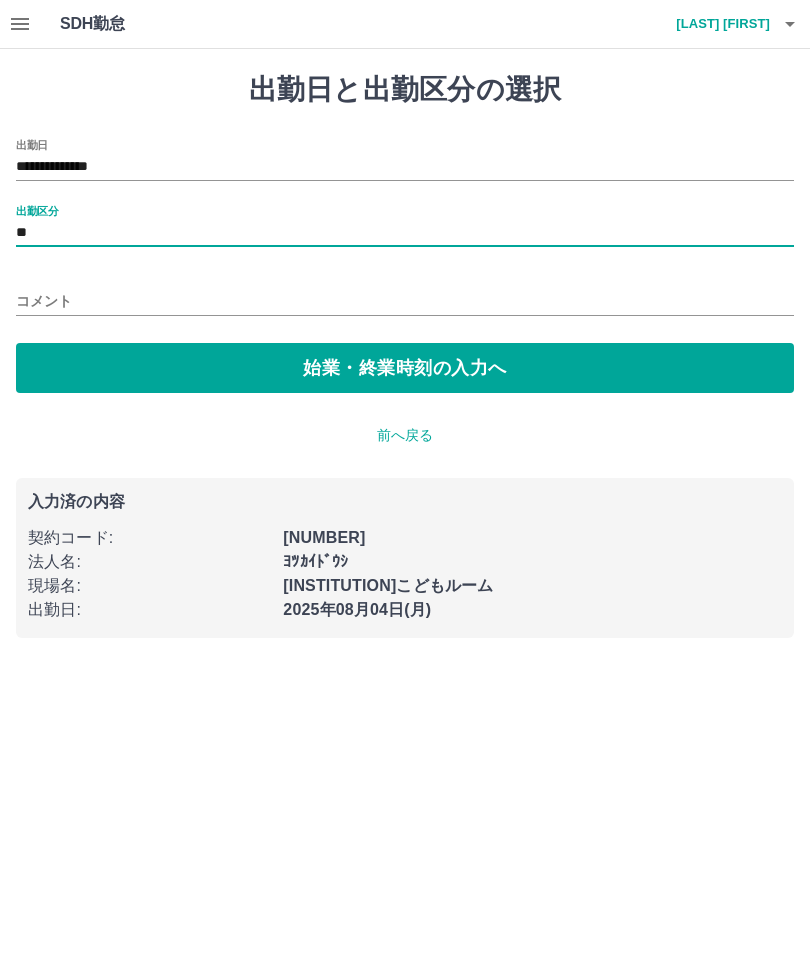 click on "始業・終業時刻の入力へ" at bounding box center (405, 368) 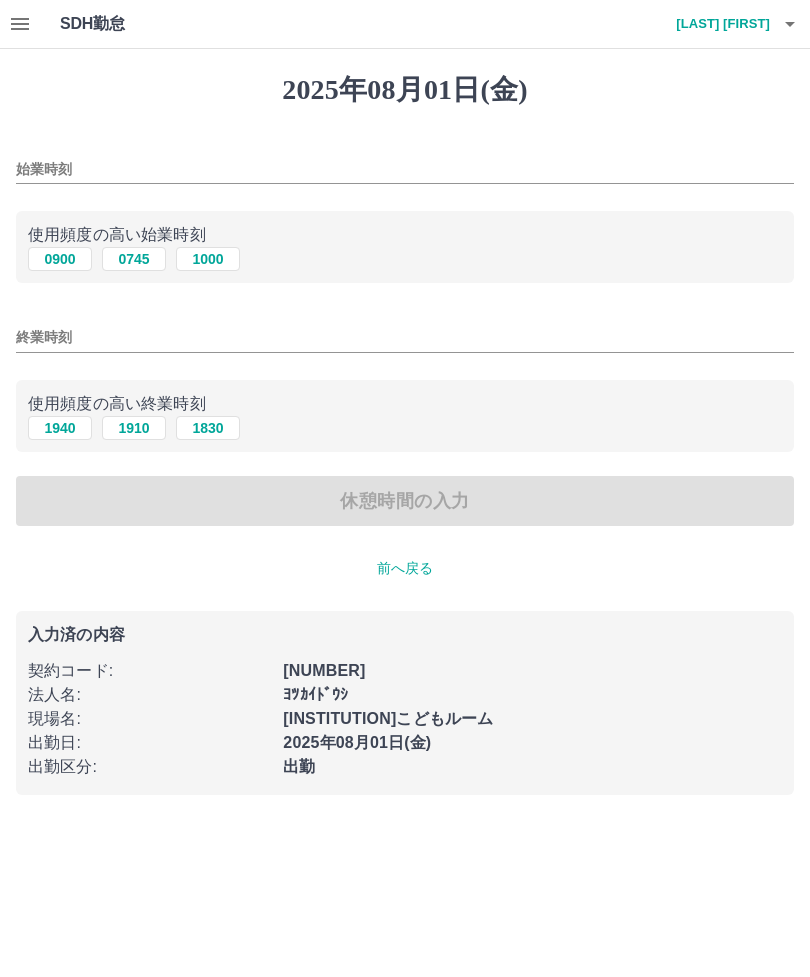 click on "0900" at bounding box center (60, 259) 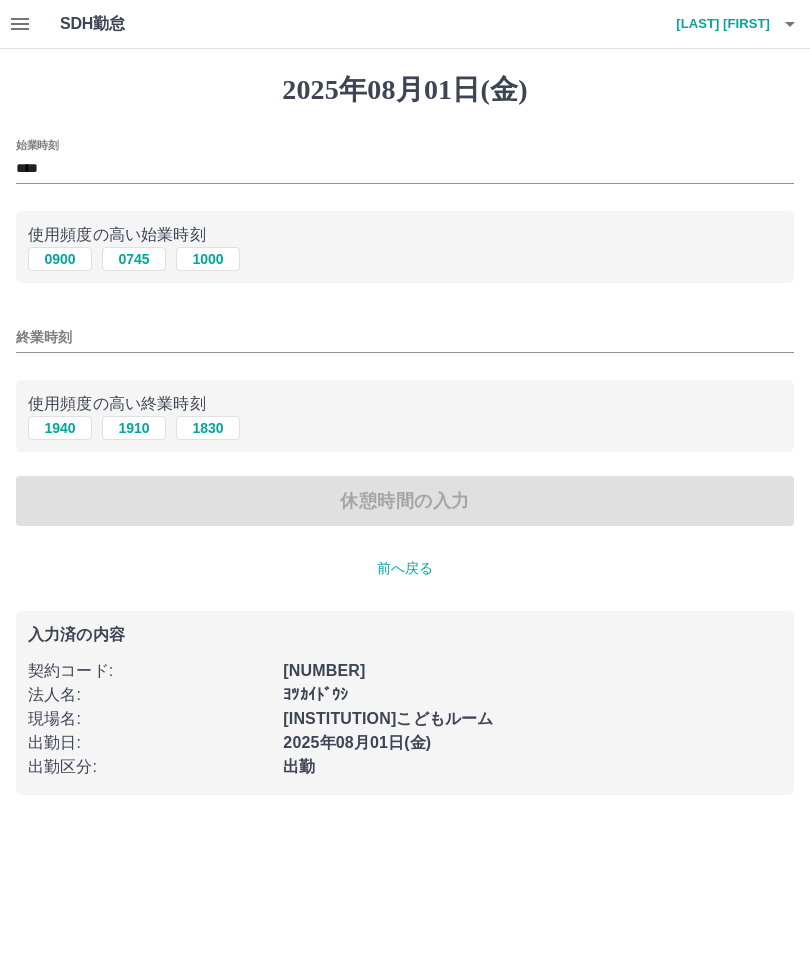 click on "終業時刻" at bounding box center [405, 337] 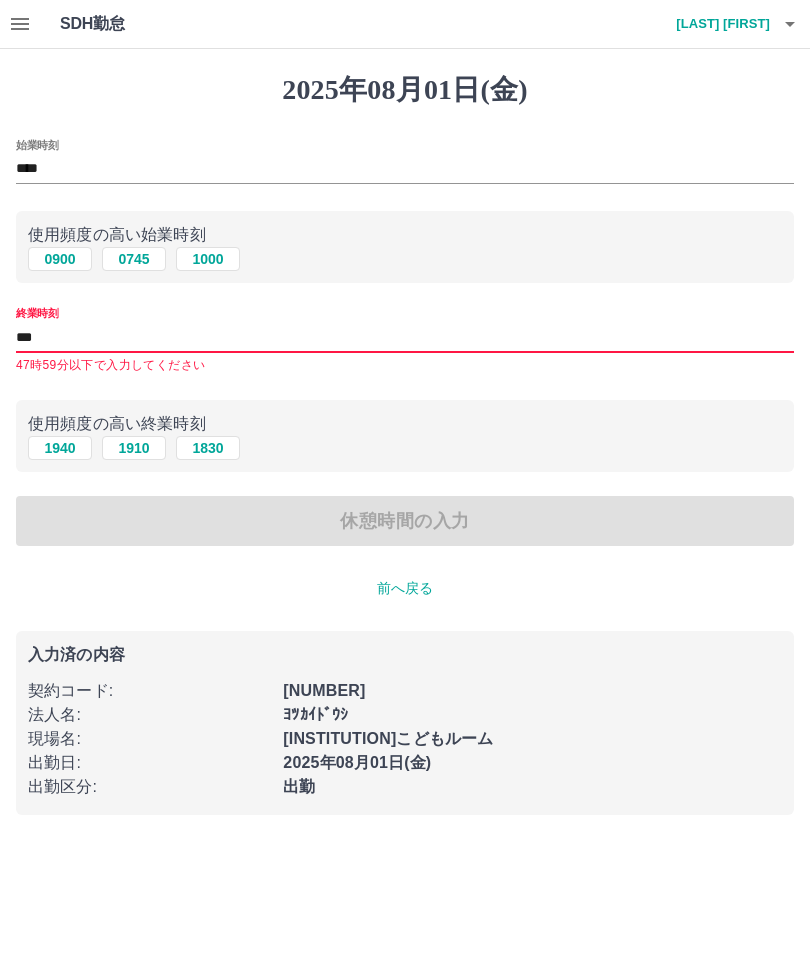 type on "****" 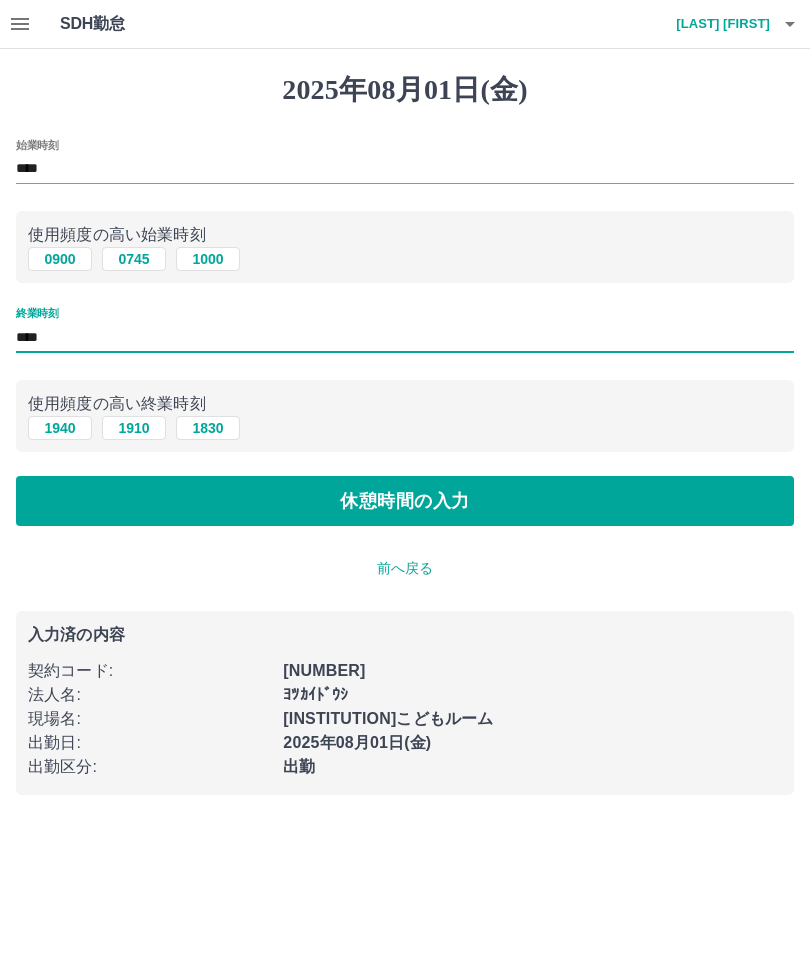 click on "休憩時間の入力" at bounding box center [405, 501] 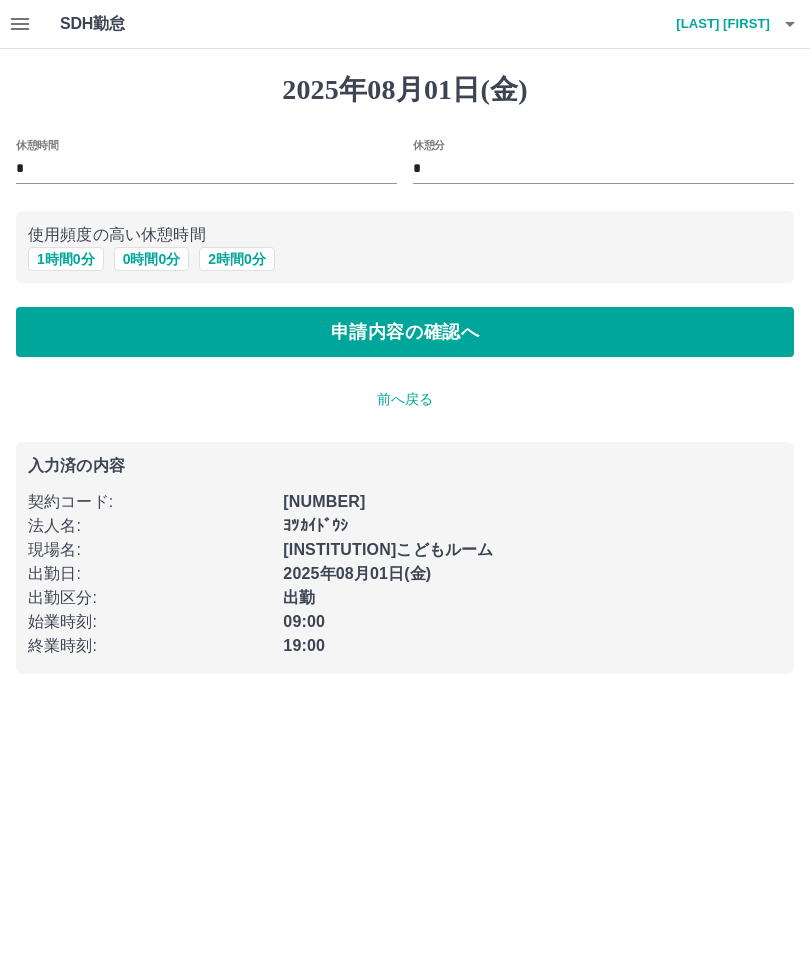 click on "1 時間 0 分" at bounding box center (66, 259) 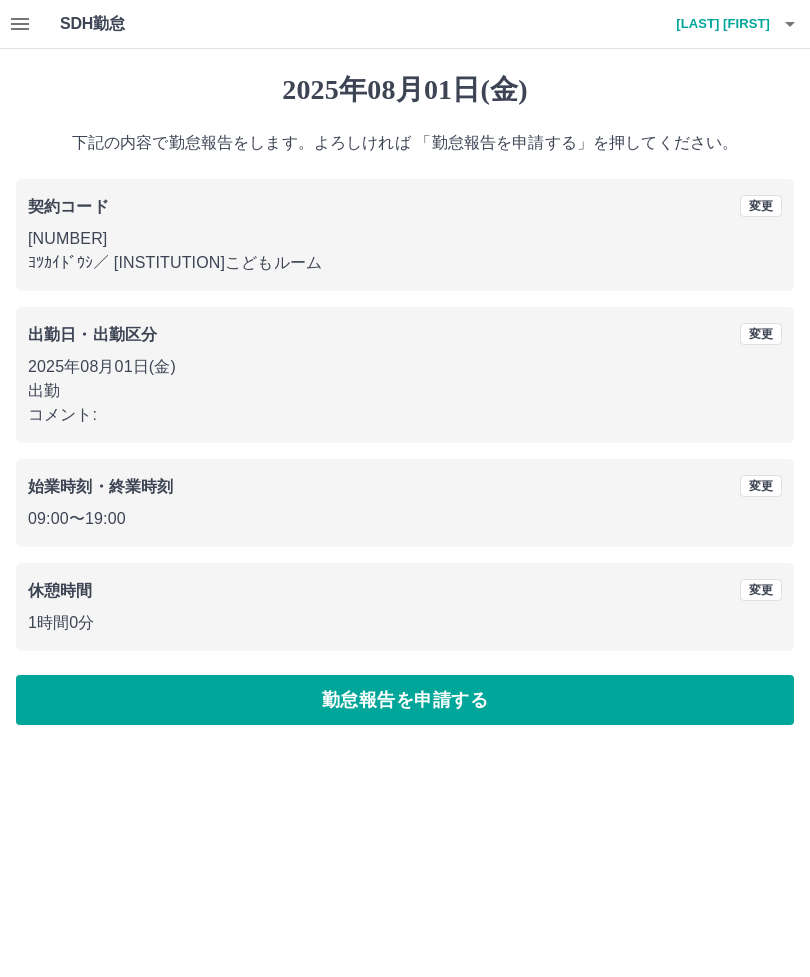 click on "勤怠報告を申請する" at bounding box center [405, 700] 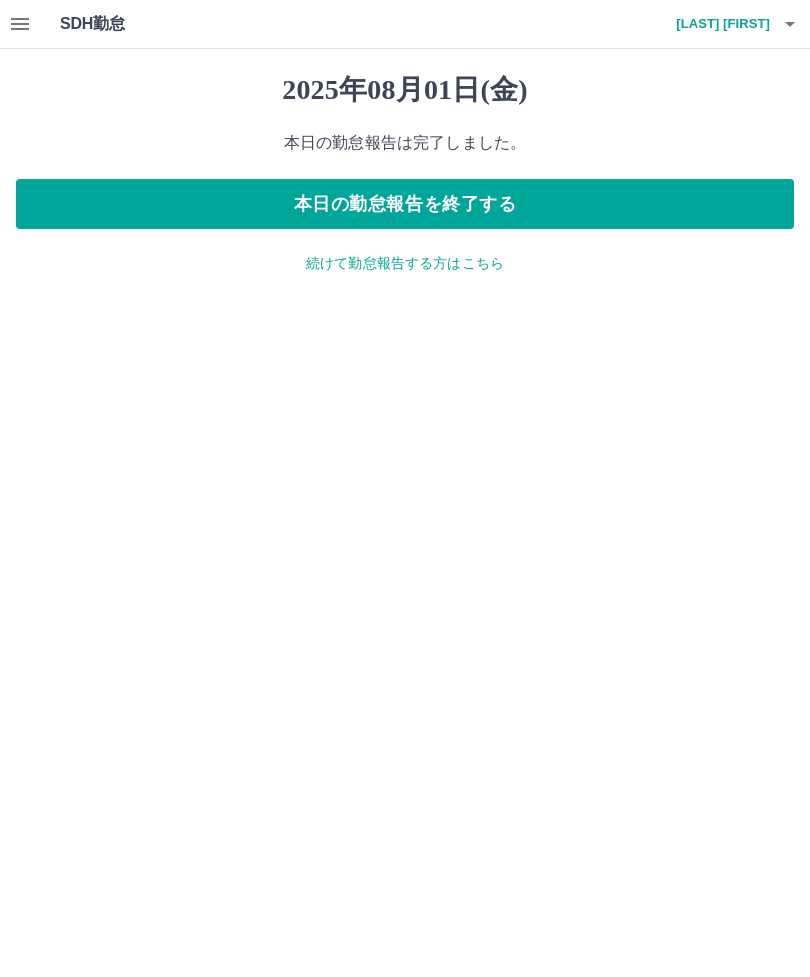 click on "続けて勤怠報告する方はこちら" at bounding box center [405, 263] 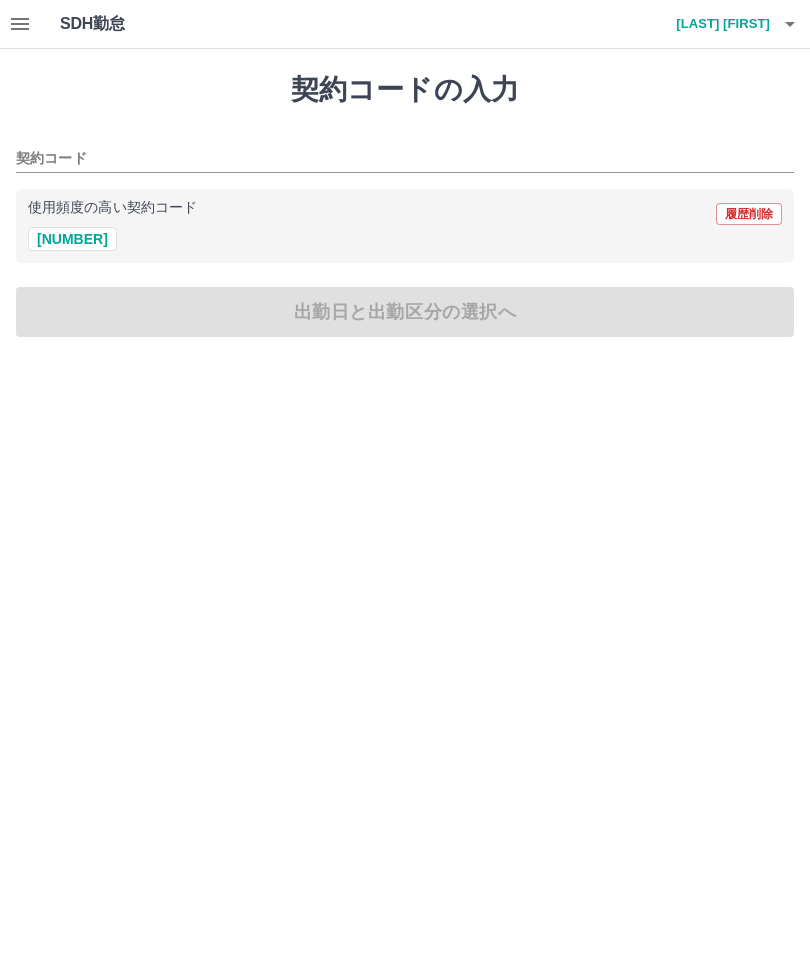 click on "[NUMBER]" at bounding box center [72, 239] 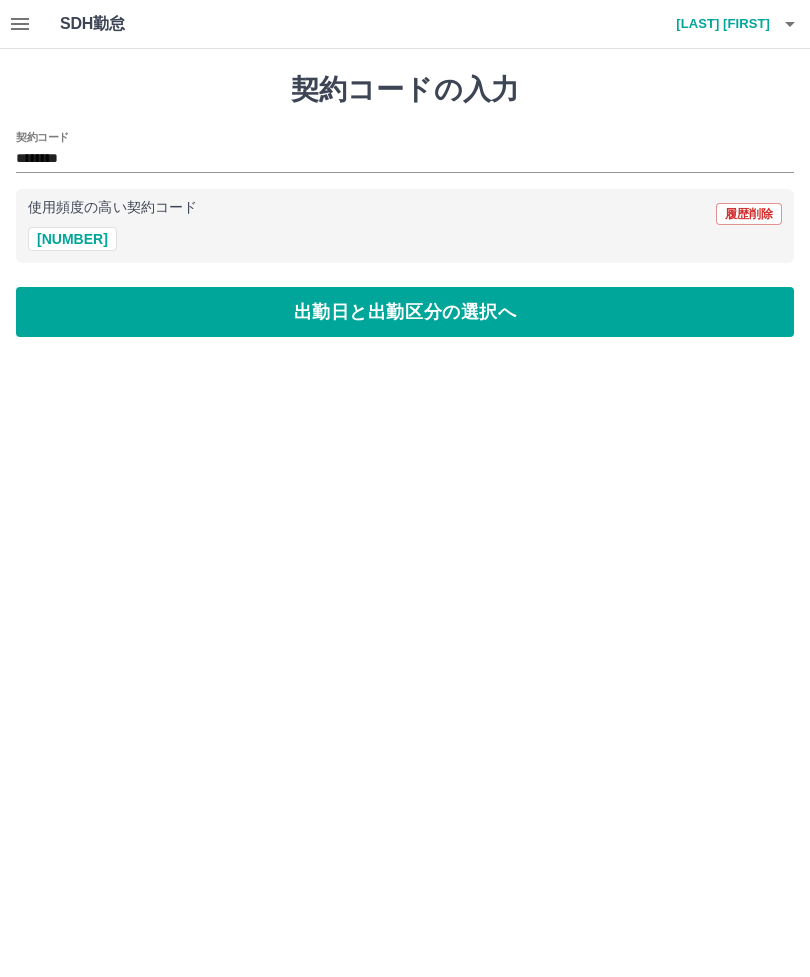 click on "出勤日と出勤区分の選択へ" at bounding box center (405, 312) 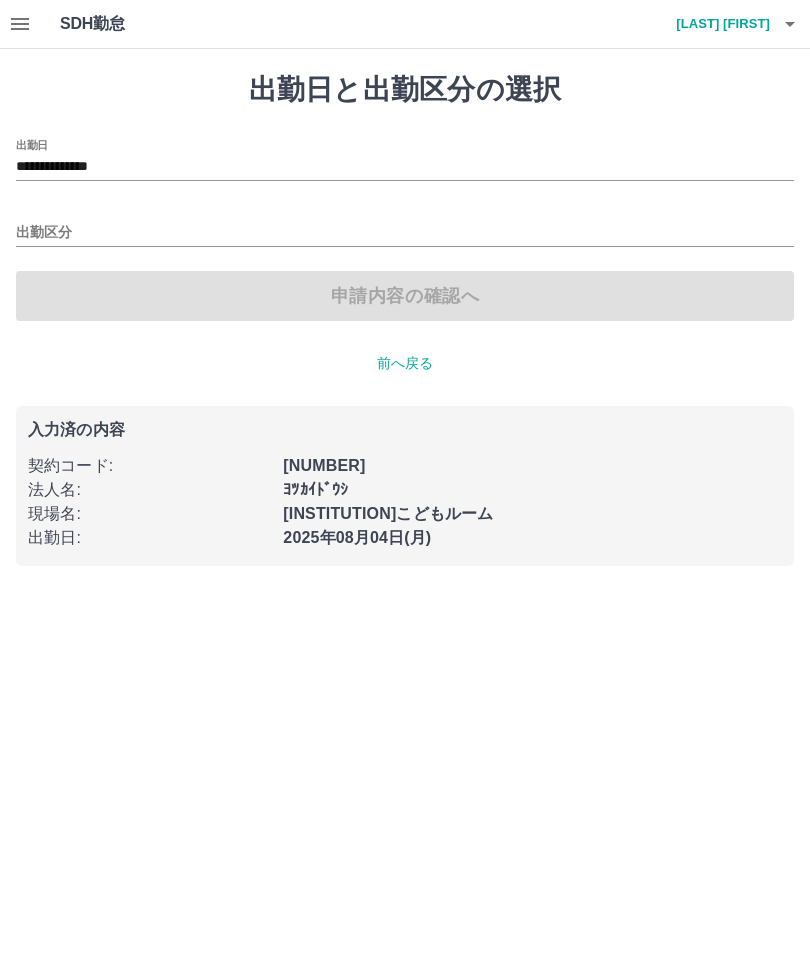click on "**********" at bounding box center (405, 167) 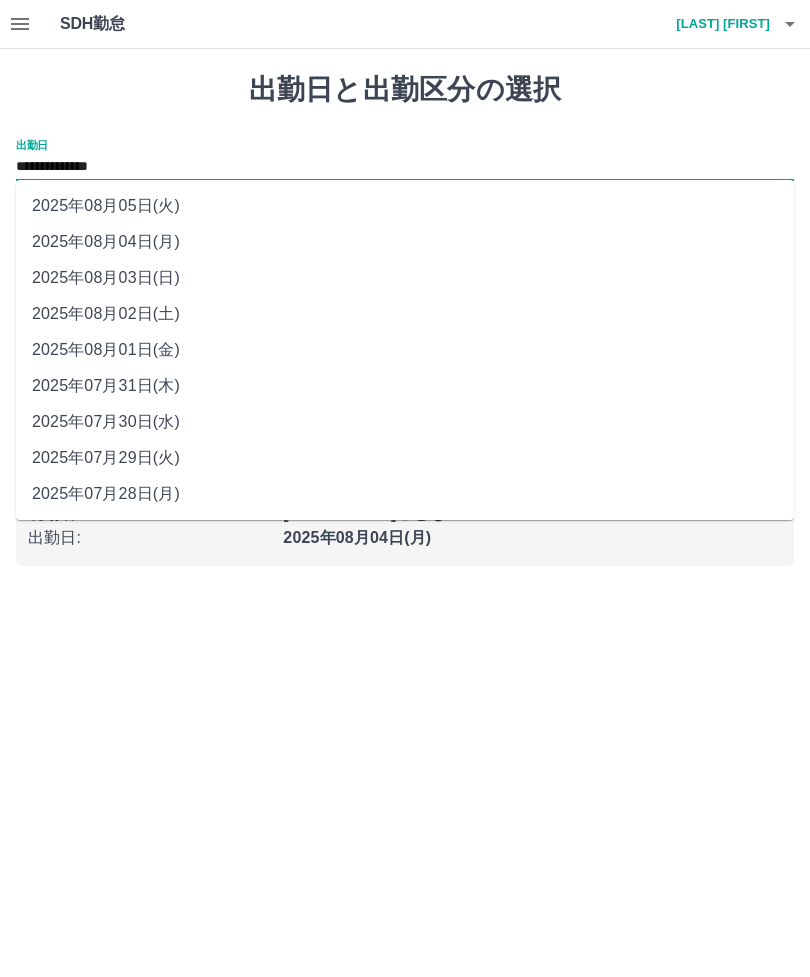 click on "2025年08月02日(土)" at bounding box center (405, 314) 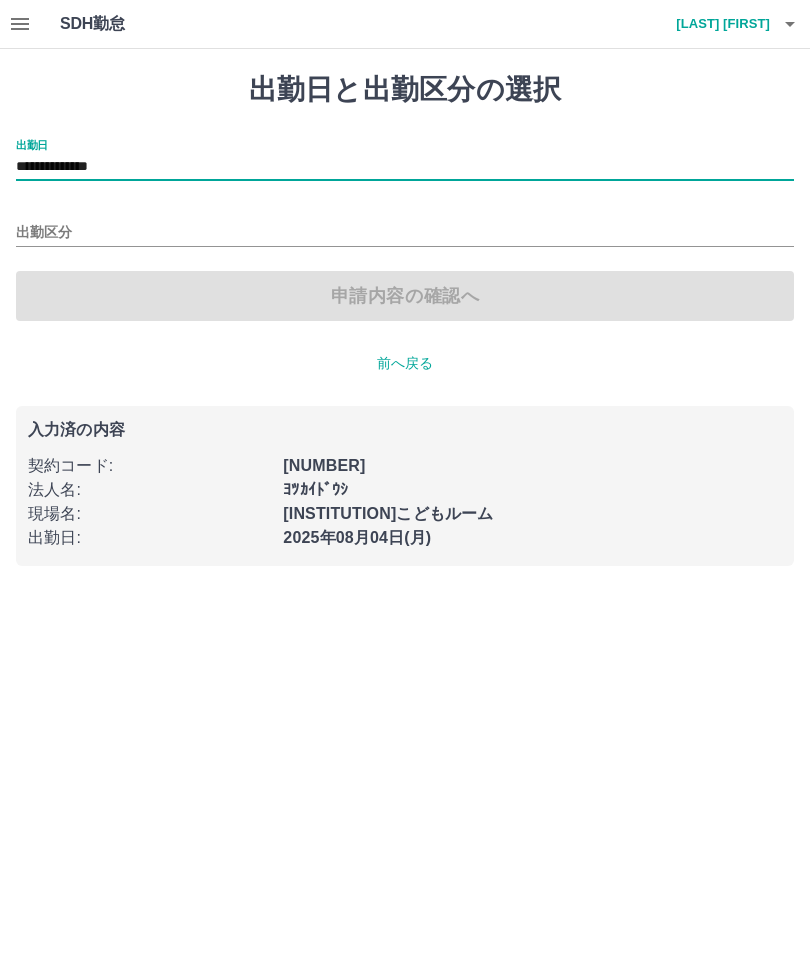 click on "出勤区分" at bounding box center [405, 233] 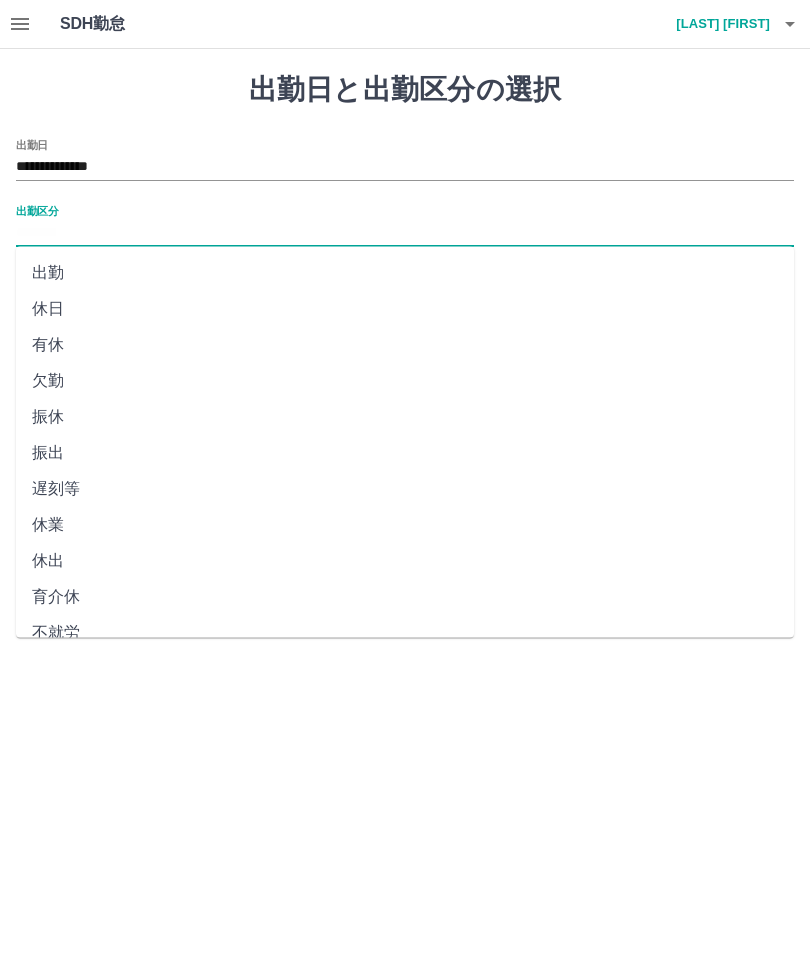 click on "休日" at bounding box center [405, 309] 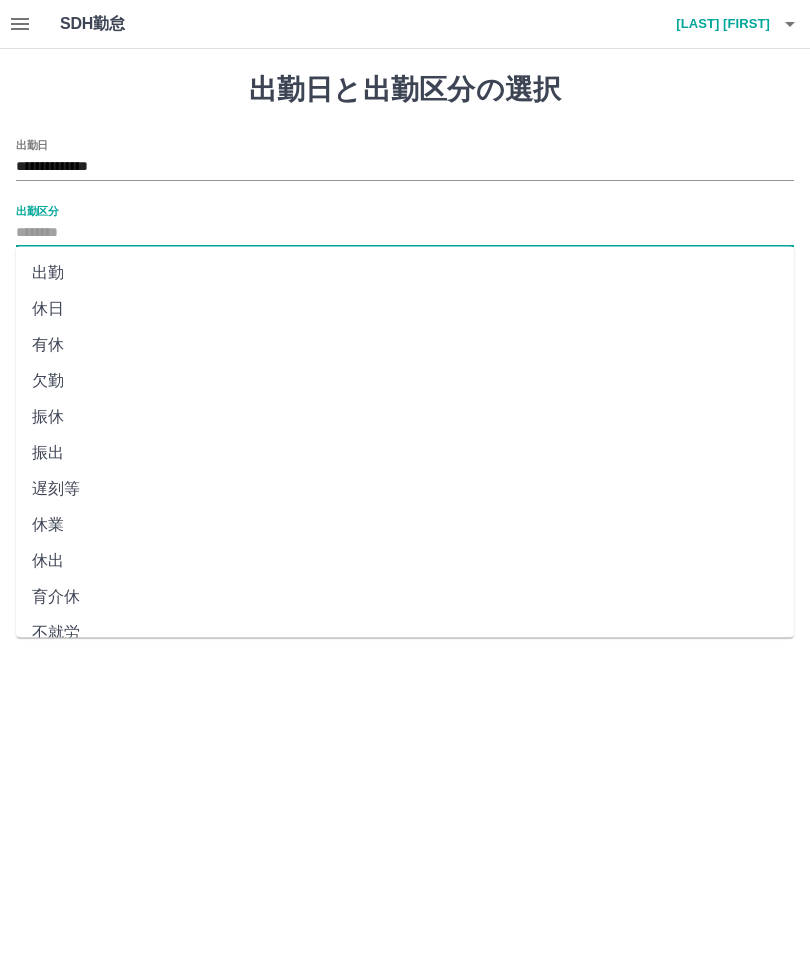 type on "**" 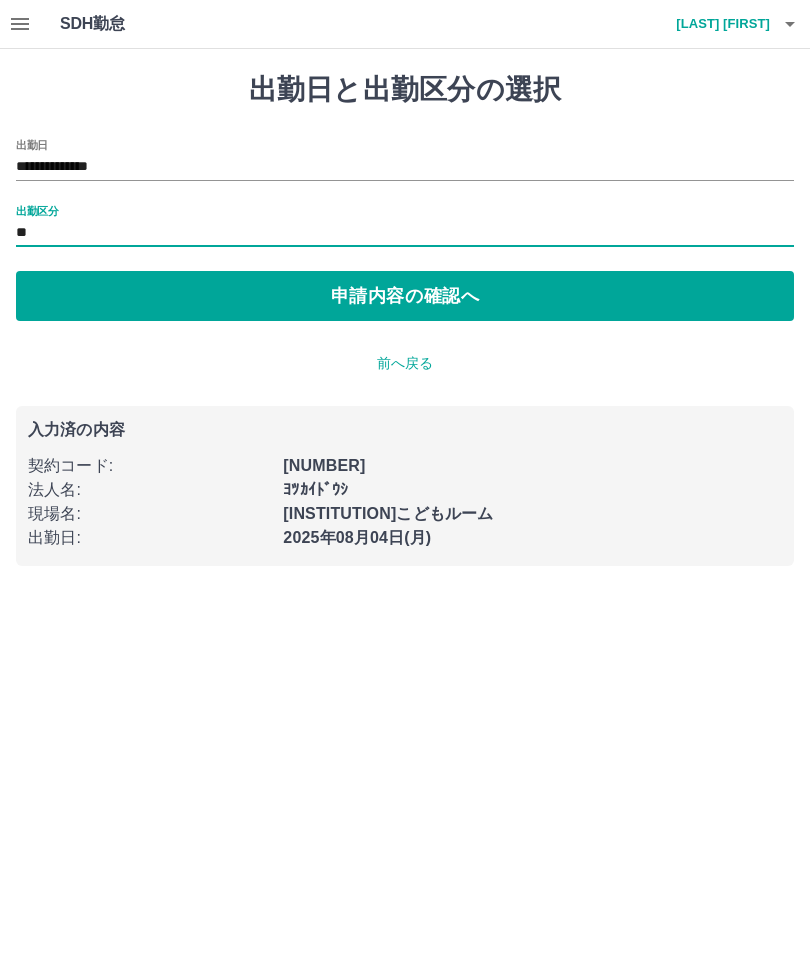 click on "申請内容の確認へ" at bounding box center (405, 296) 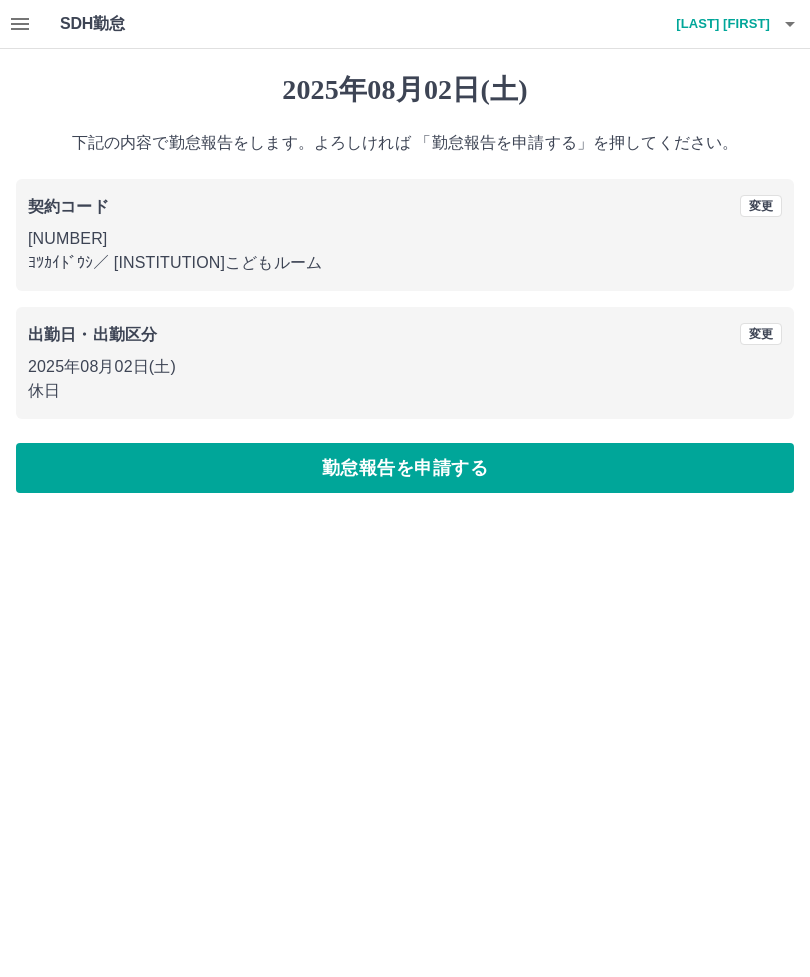 click on "2025年08月02日(土)" at bounding box center [405, 367] 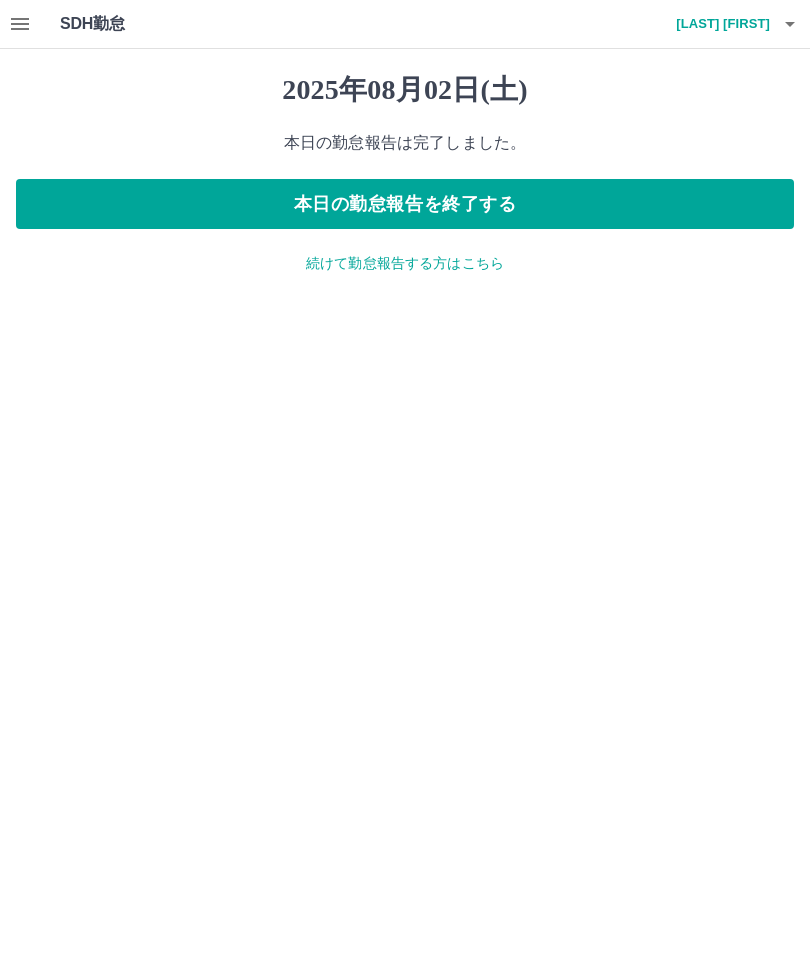 click on "続けて勤怠報告する方はこちら" at bounding box center (405, 263) 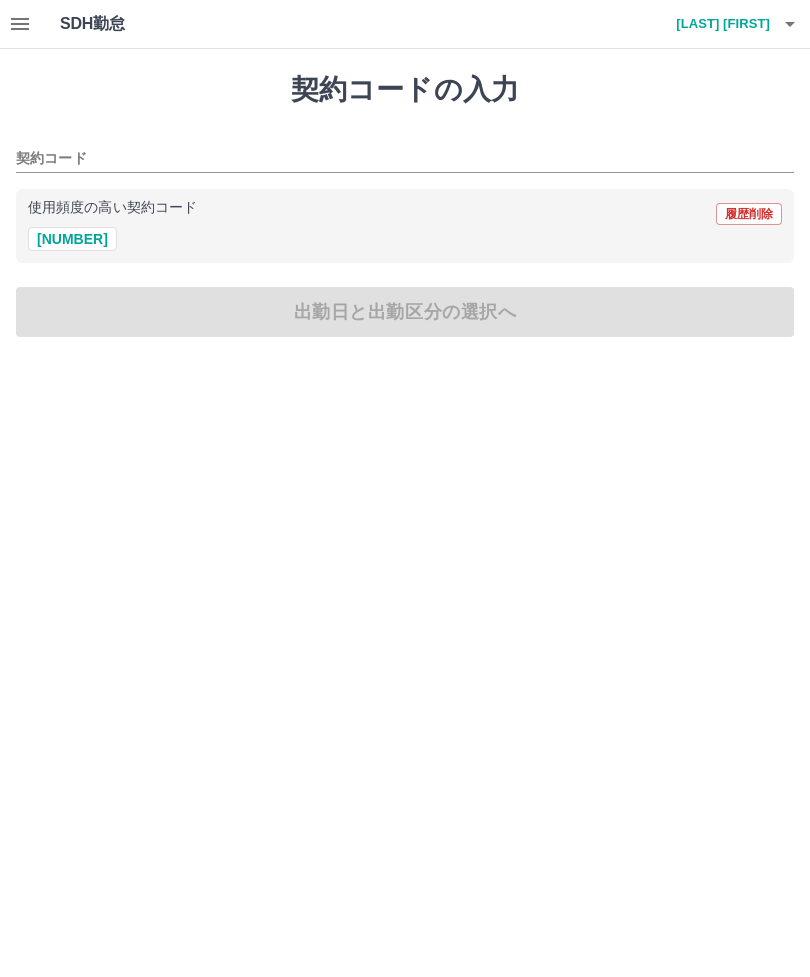 click on "[NUMBER]" at bounding box center (72, 239) 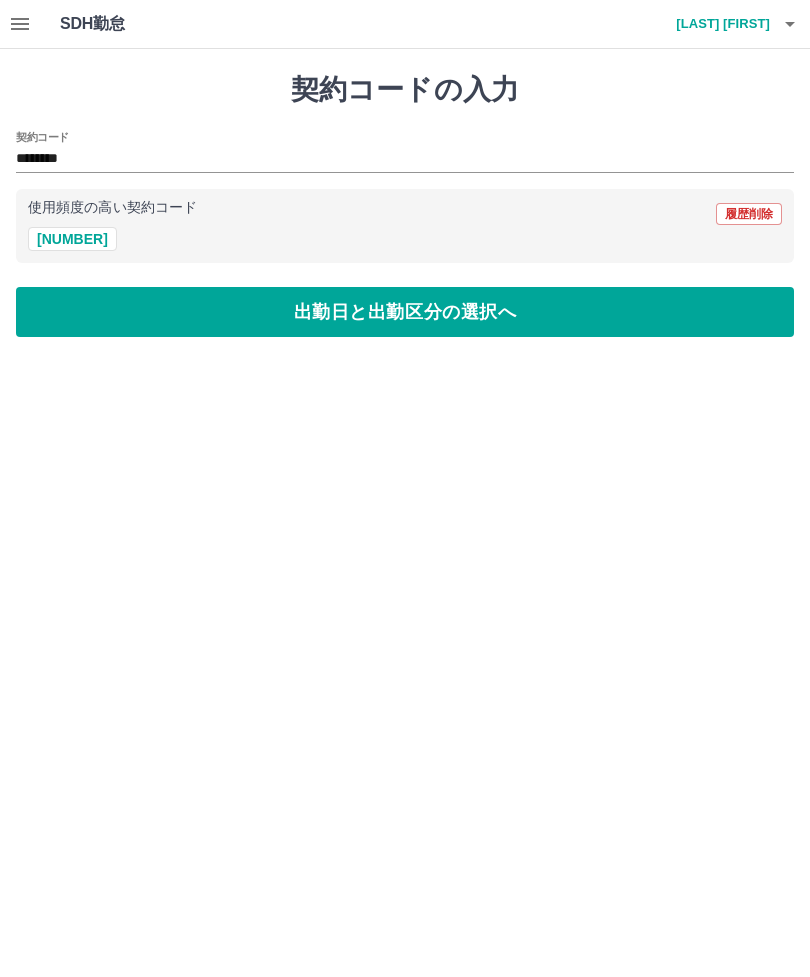 click on "出勤日と出勤区分の選択へ" at bounding box center (405, 312) 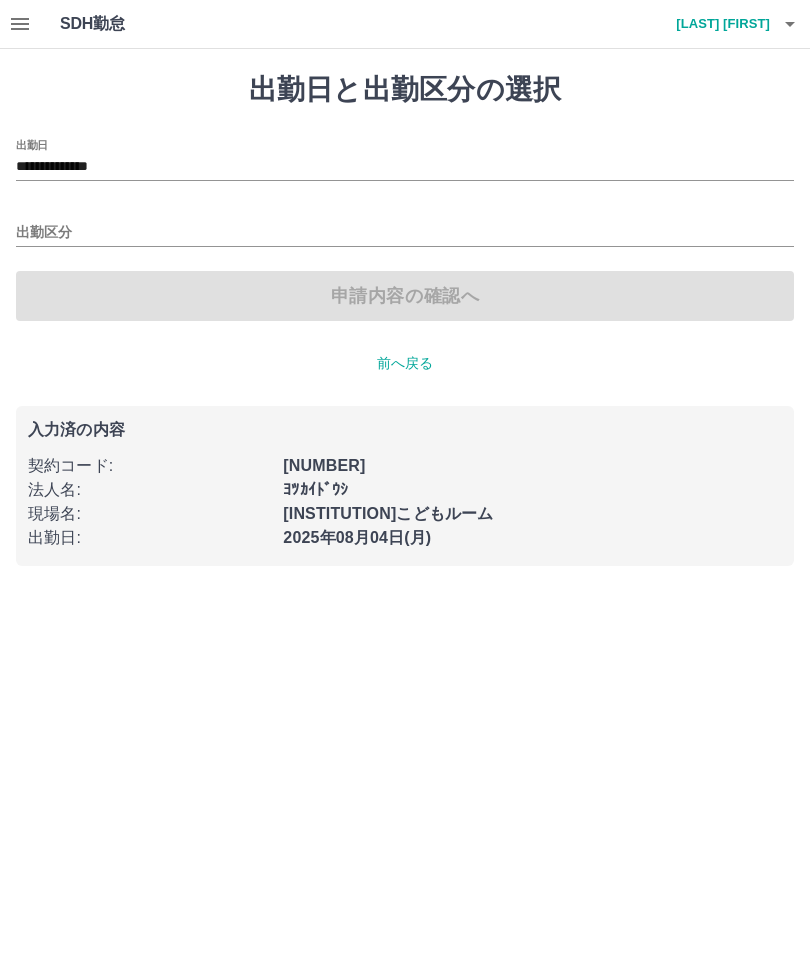 click on "**********" at bounding box center [405, 167] 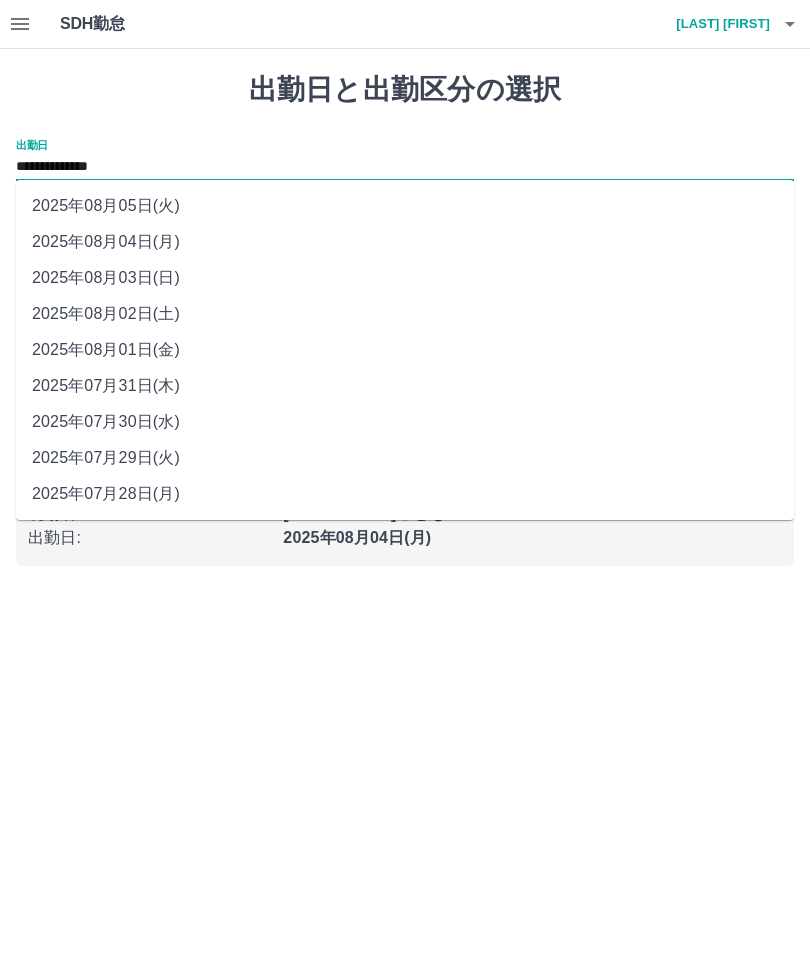click on "2025年08月03日(日)" at bounding box center [405, 278] 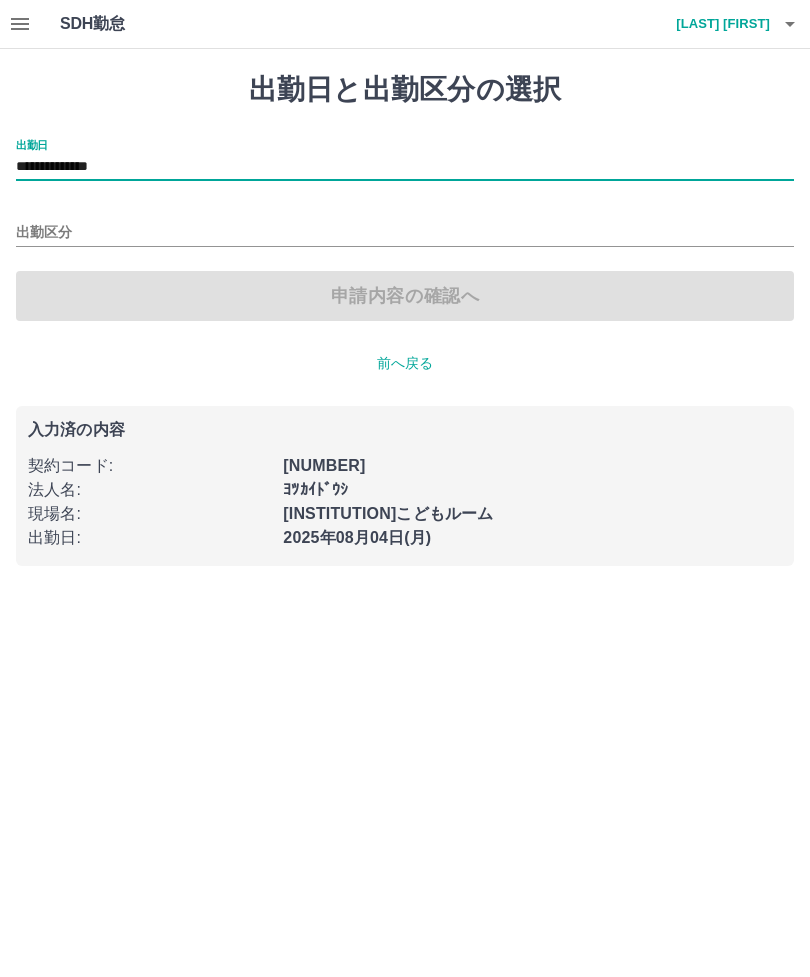 click on "出勤区分" at bounding box center (405, 233) 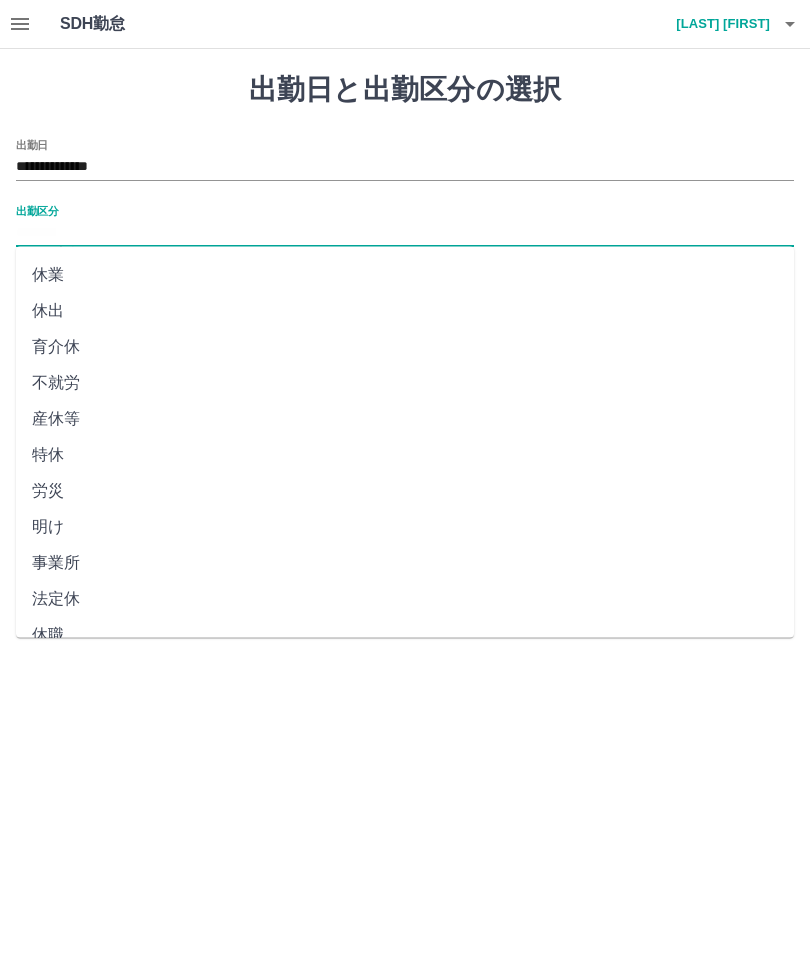 scroll, scrollTop: 248, scrollLeft: 0, axis: vertical 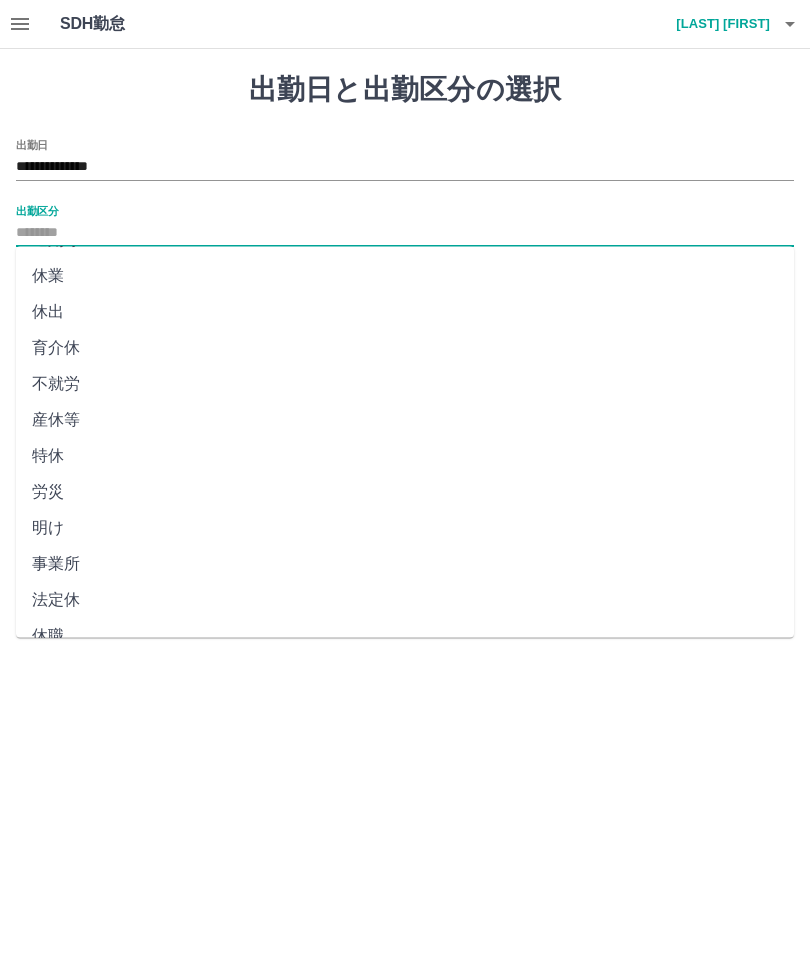 click on "法定休" at bounding box center (405, 601) 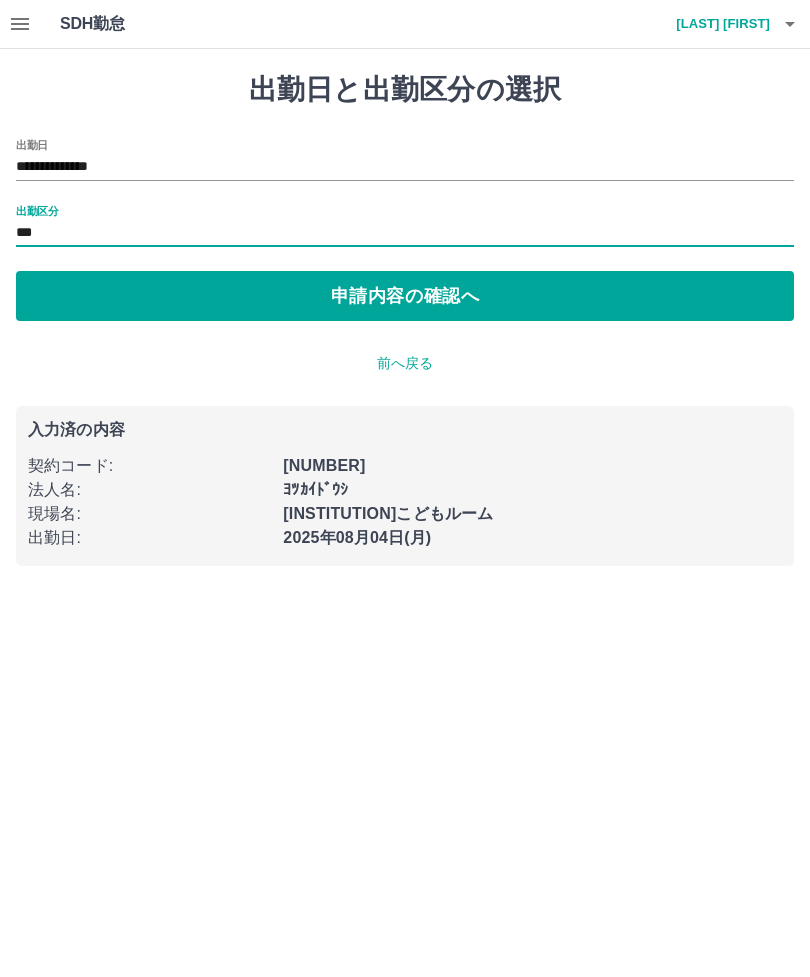 click on "申請内容の確認へ" at bounding box center (405, 296) 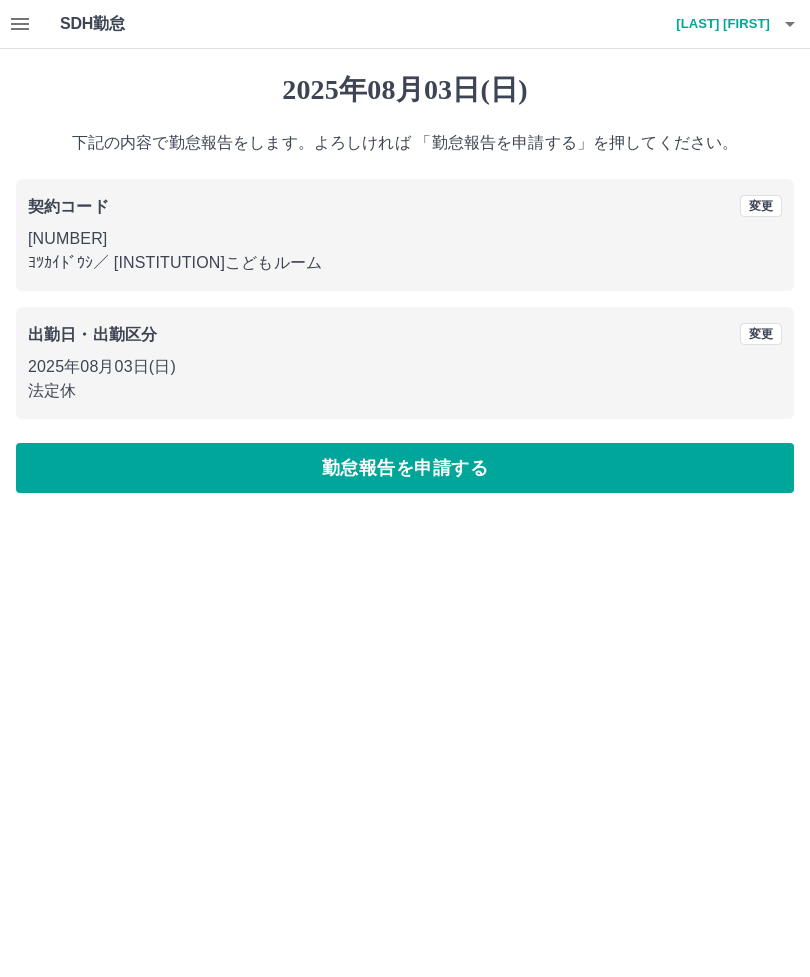 click on "勤怠報告を申請する" at bounding box center [405, 468] 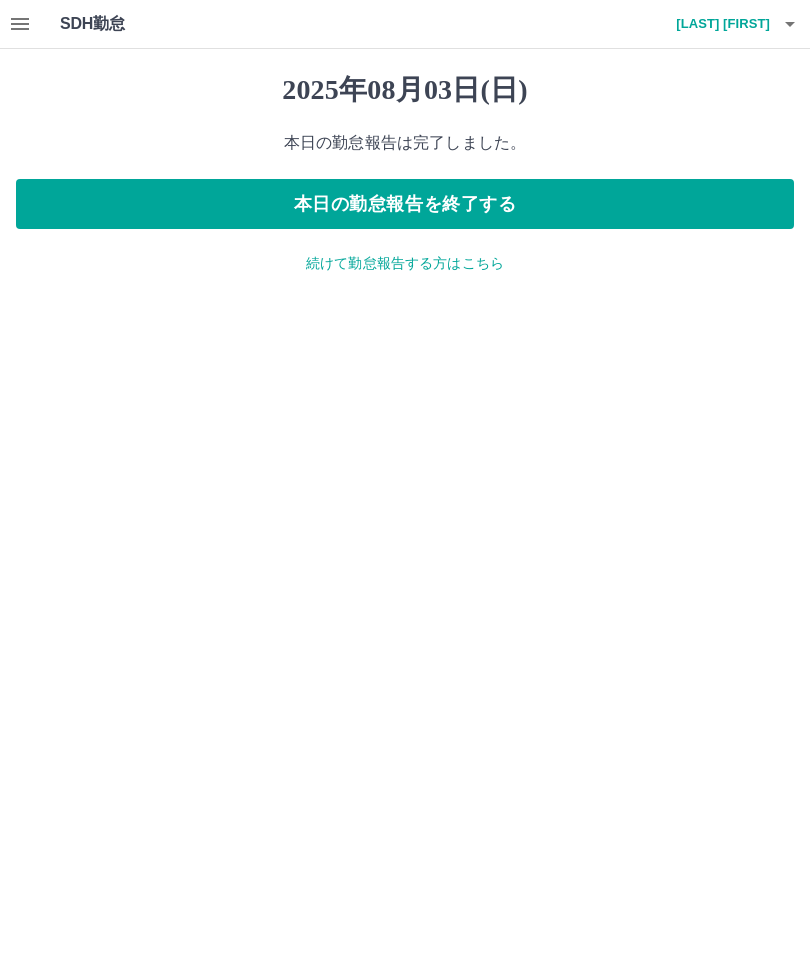 click on "本日の勤怠報告を終了する" at bounding box center [405, 204] 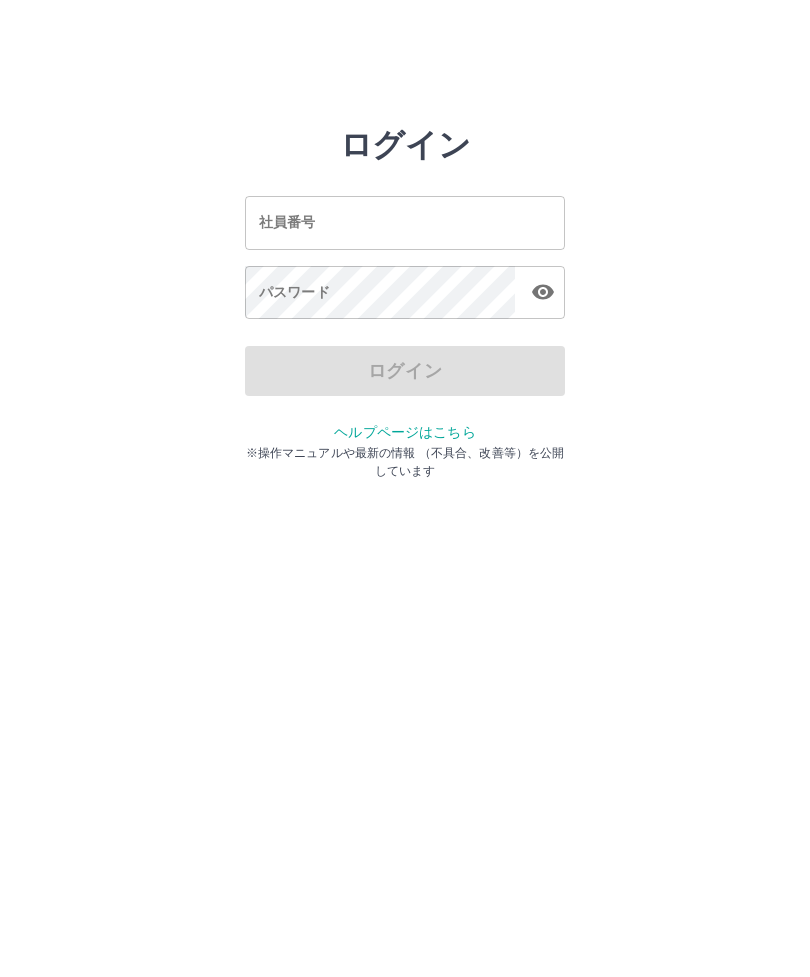 scroll, scrollTop: 0, scrollLeft: 0, axis: both 